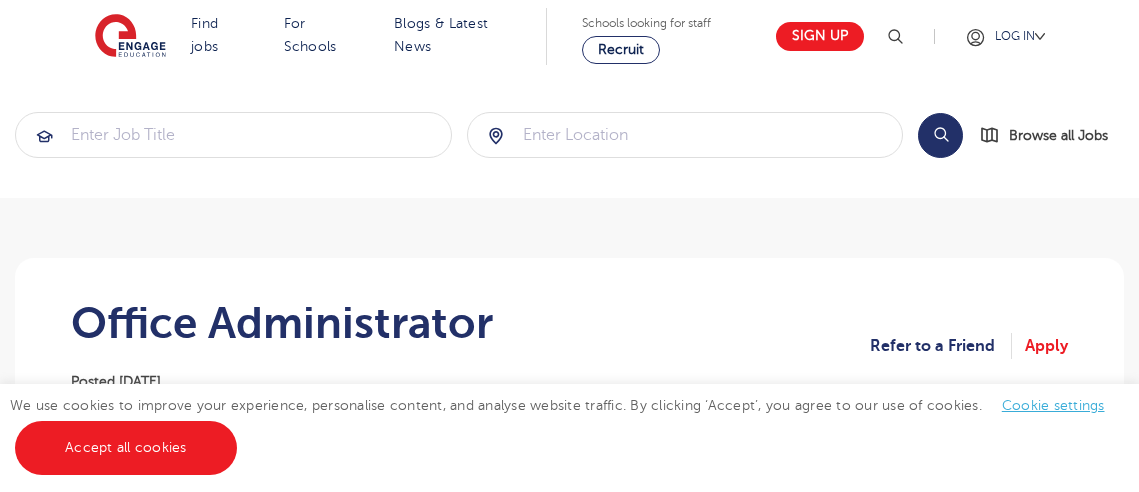 scroll, scrollTop: 0, scrollLeft: 0, axis: both 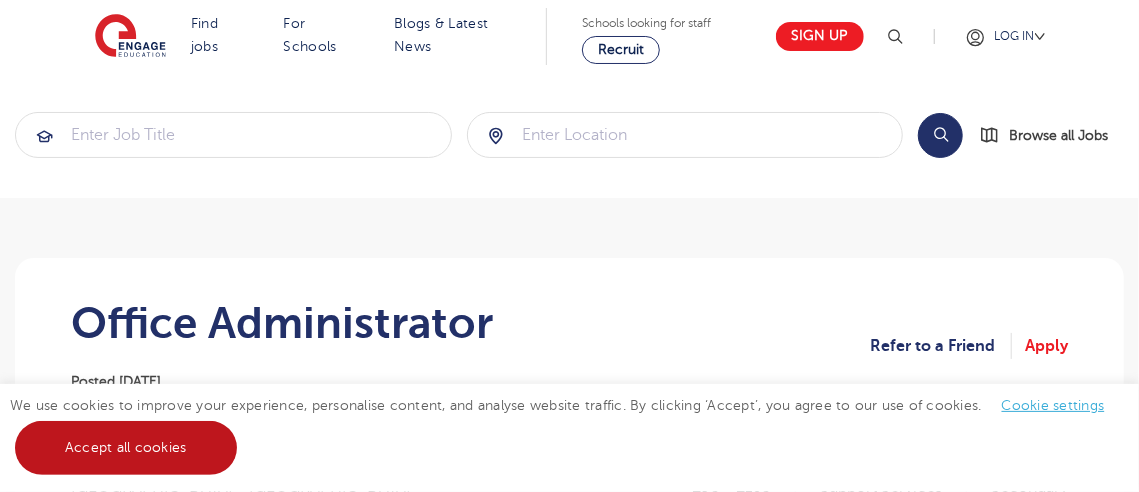 click on "Accept all cookies" at bounding box center (126, 448) 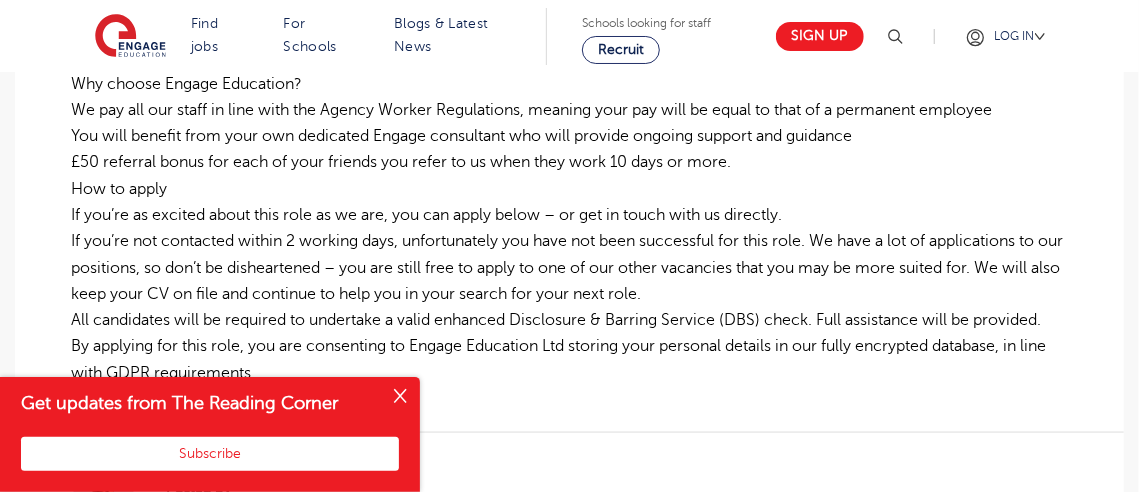 scroll, scrollTop: 1070, scrollLeft: 0, axis: vertical 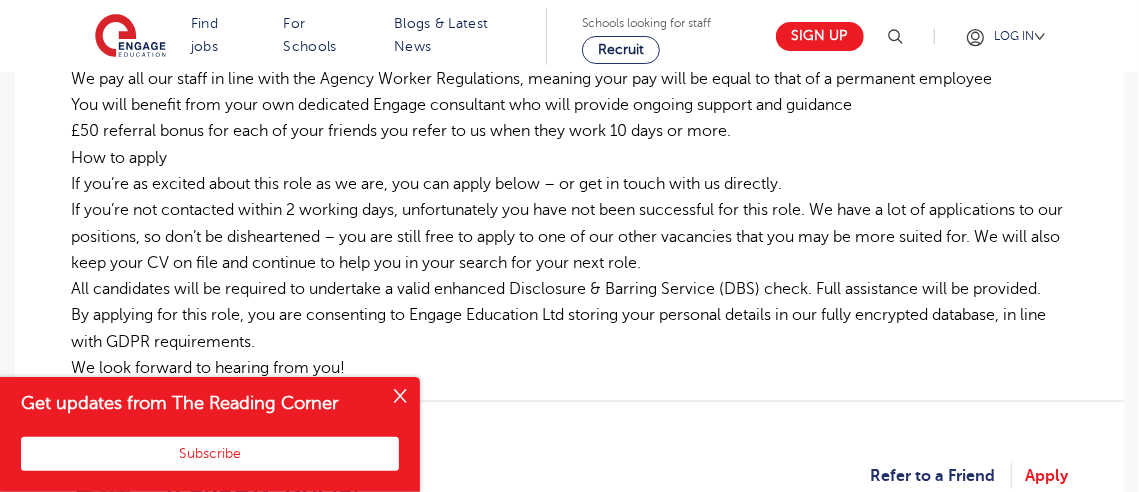 click at bounding box center (400, 397) 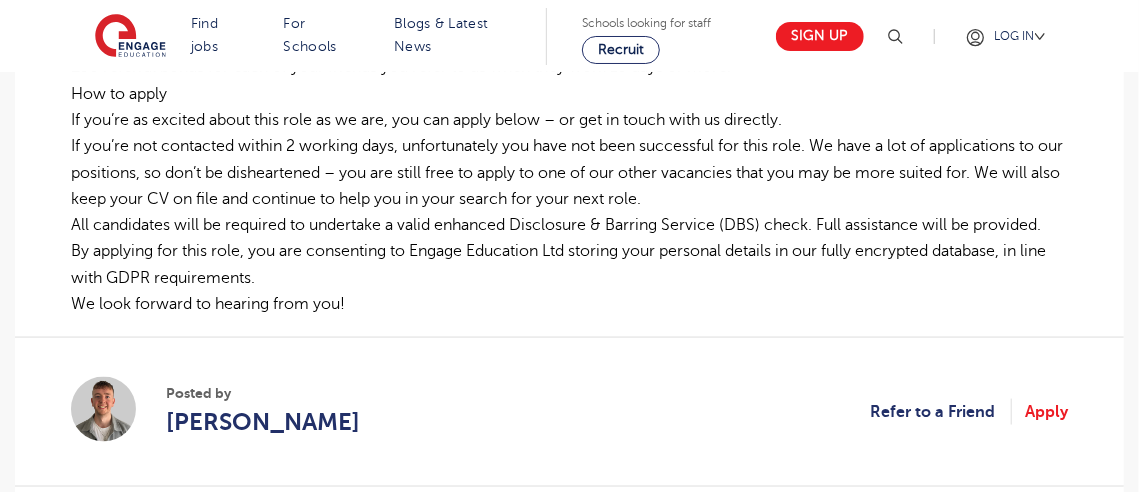 scroll, scrollTop: 1109, scrollLeft: 0, axis: vertical 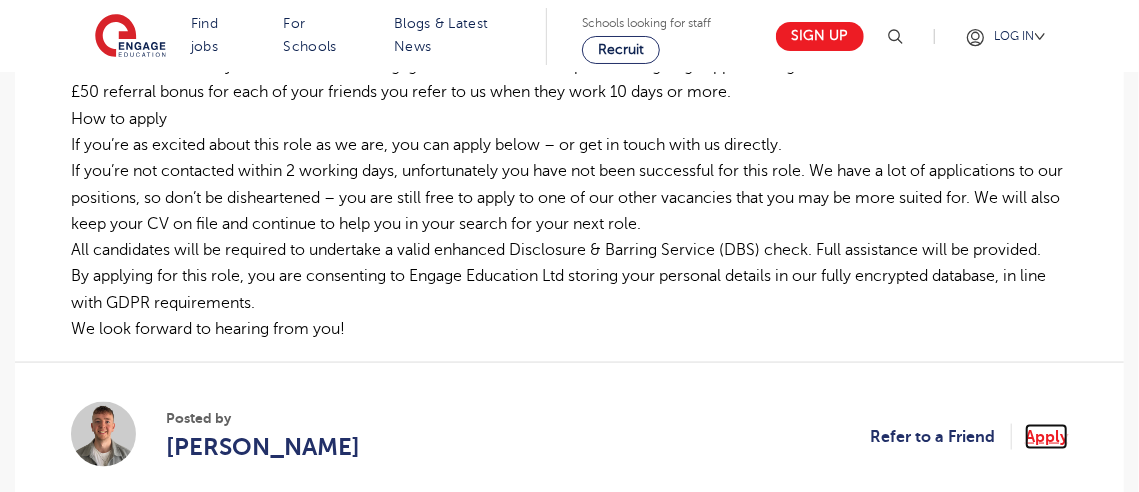 click on "Apply" at bounding box center (1046, 437) 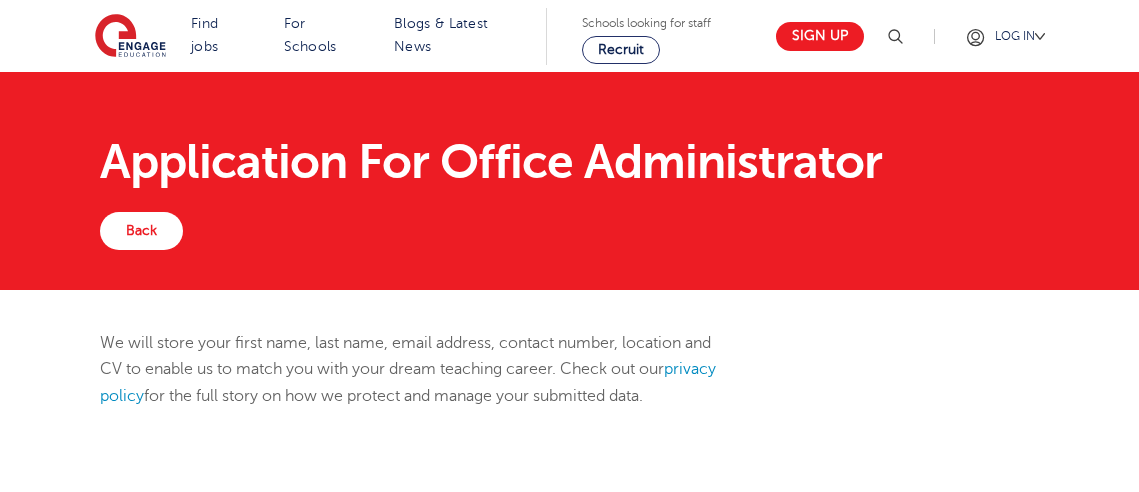 scroll, scrollTop: 0, scrollLeft: 0, axis: both 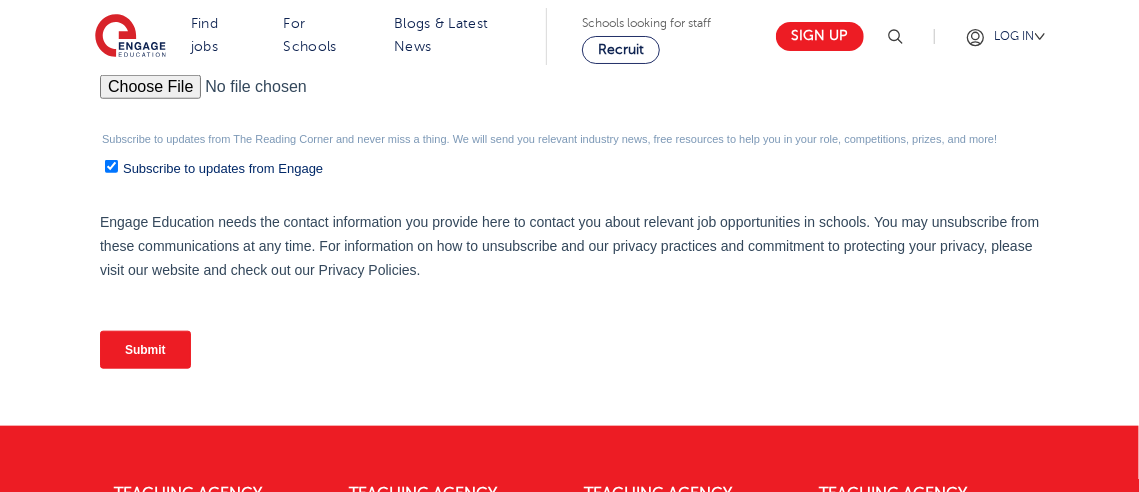 click on "Submit" at bounding box center [569, 350] 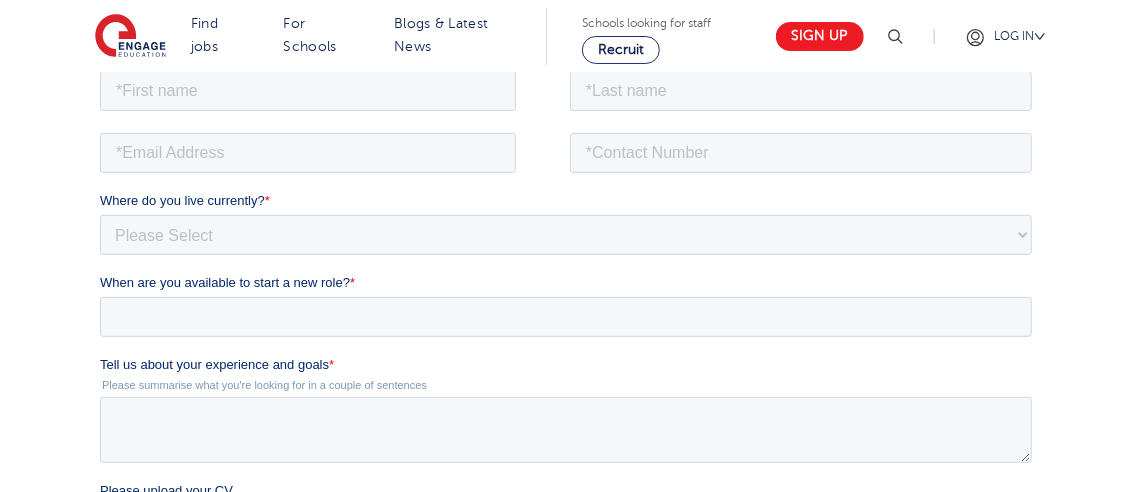 scroll, scrollTop: 0, scrollLeft: 0, axis: both 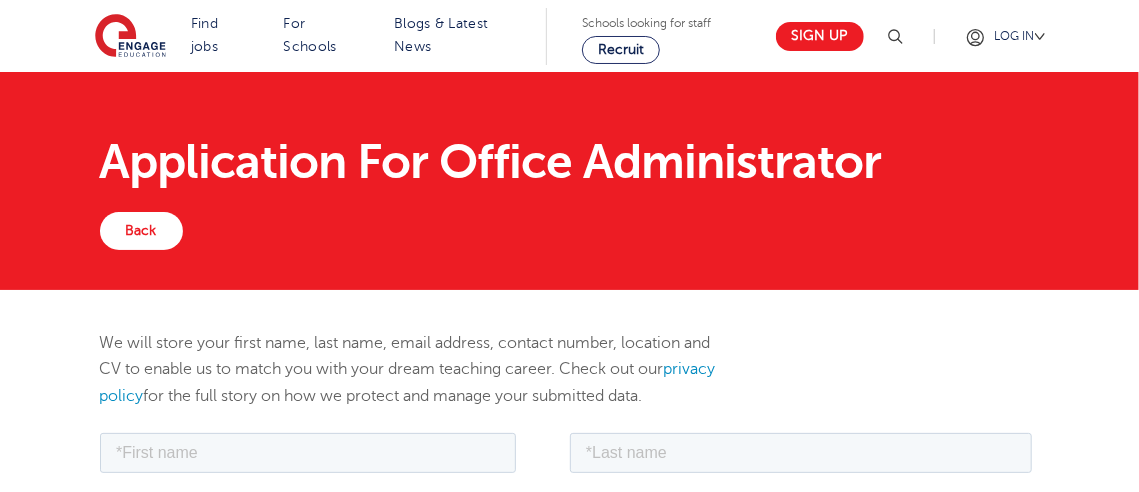 click on "We will store your first name, last name, email address, contact number, location and CV to enable us to match you with your dream teaching career. Check out our  privacy policy  for the full story on how we protect and manage your submitted data." at bounding box center [408, 369] 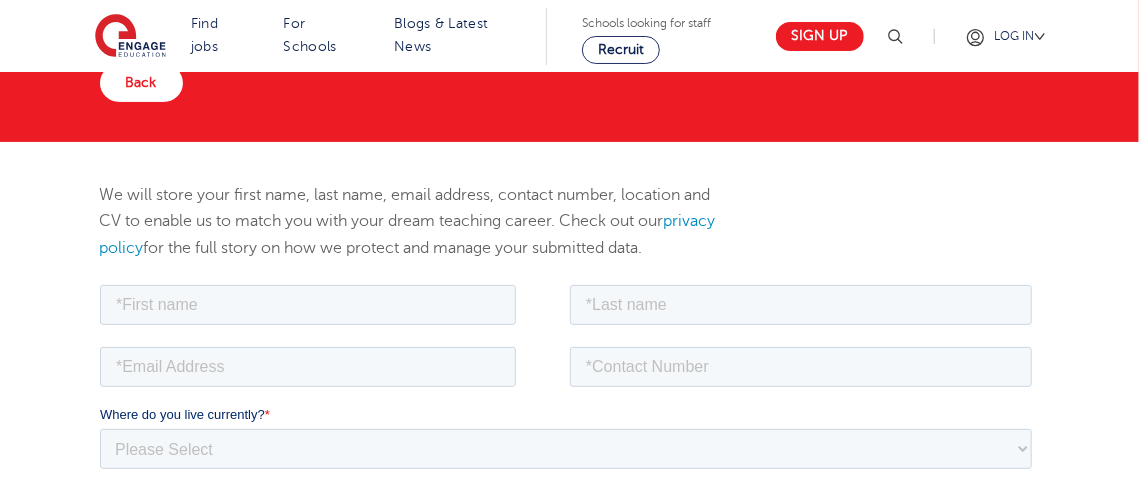 scroll, scrollTop: 0, scrollLeft: 0, axis: both 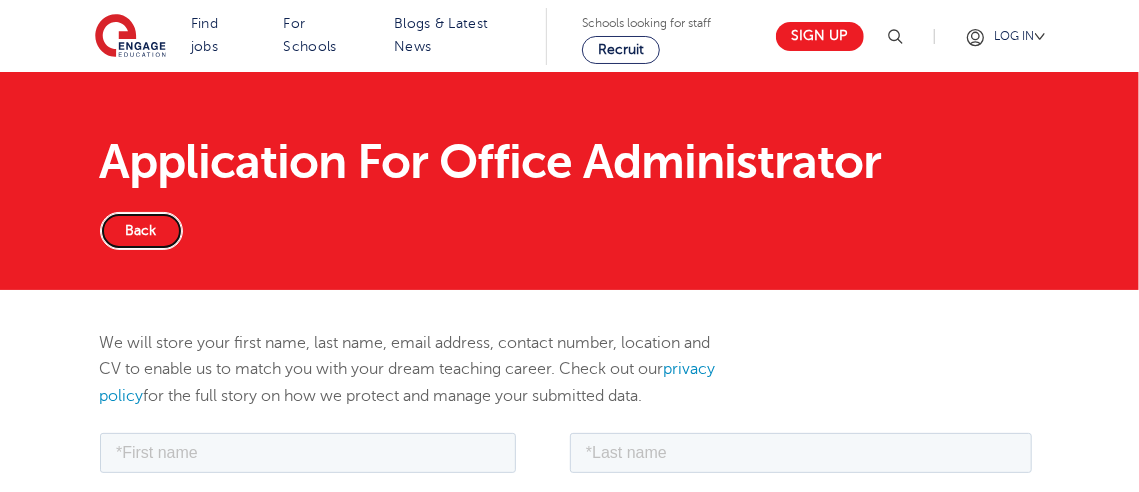 click on "Back" at bounding box center [141, 231] 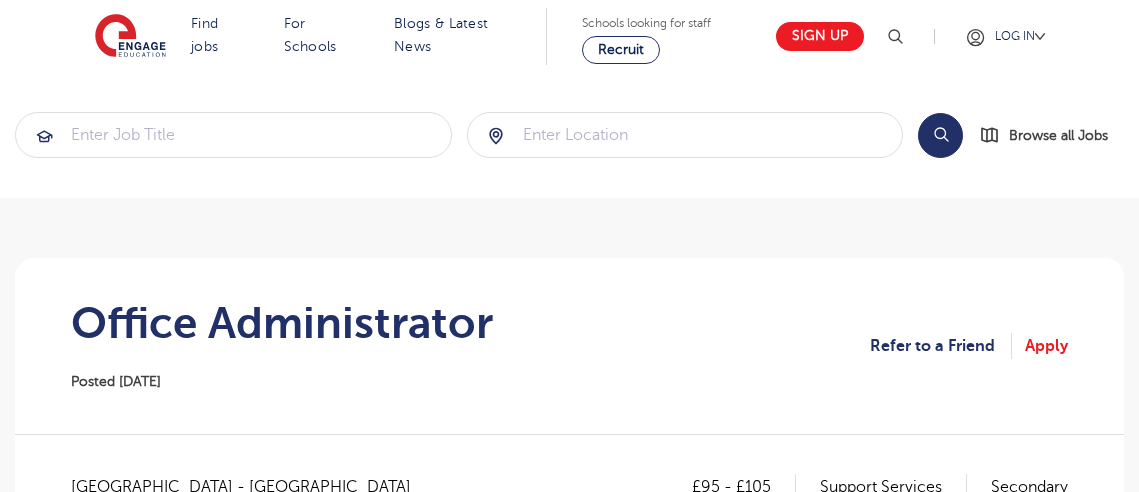 scroll, scrollTop: 0, scrollLeft: 0, axis: both 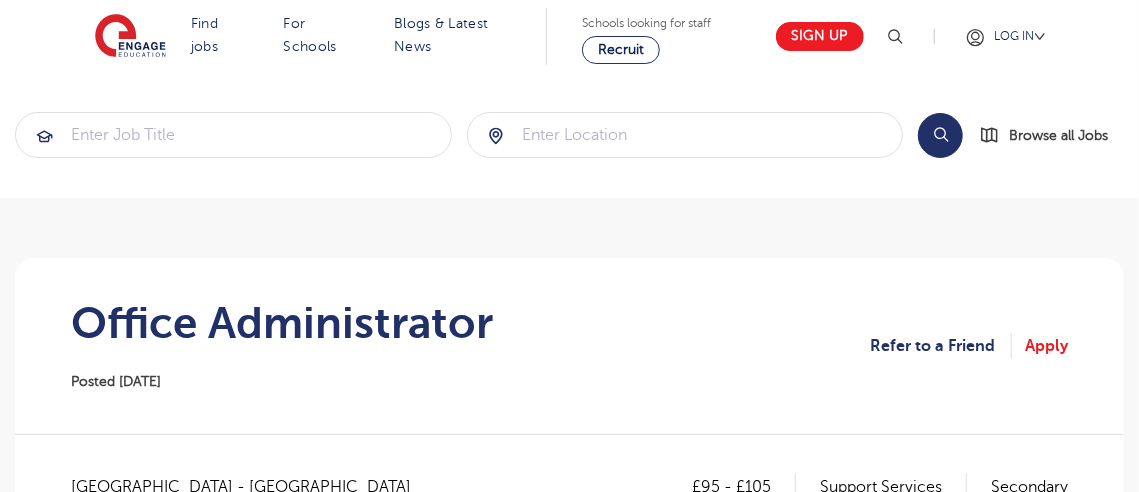 click on "Office Administrator
Posted 02/07/25" at bounding box center [282, 346] 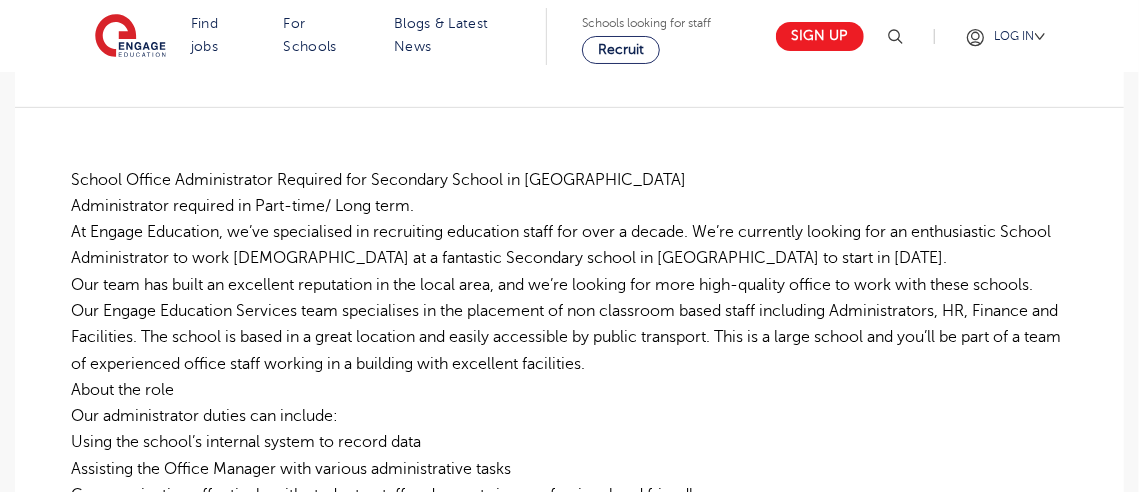scroll, scrollTop: 475, scrollLeft: 0, axis: vertical 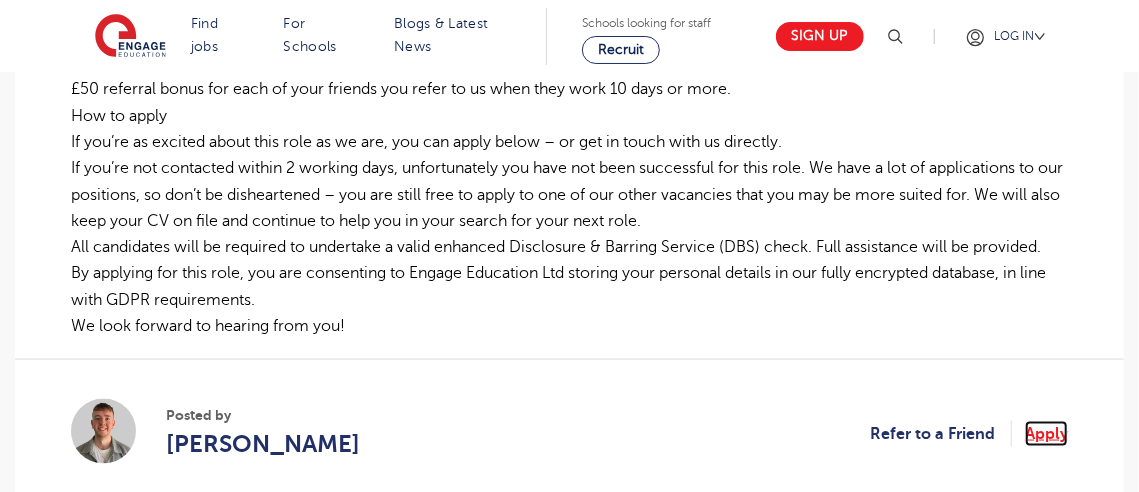 click on "Apply" at bounding box center (1046, 434) 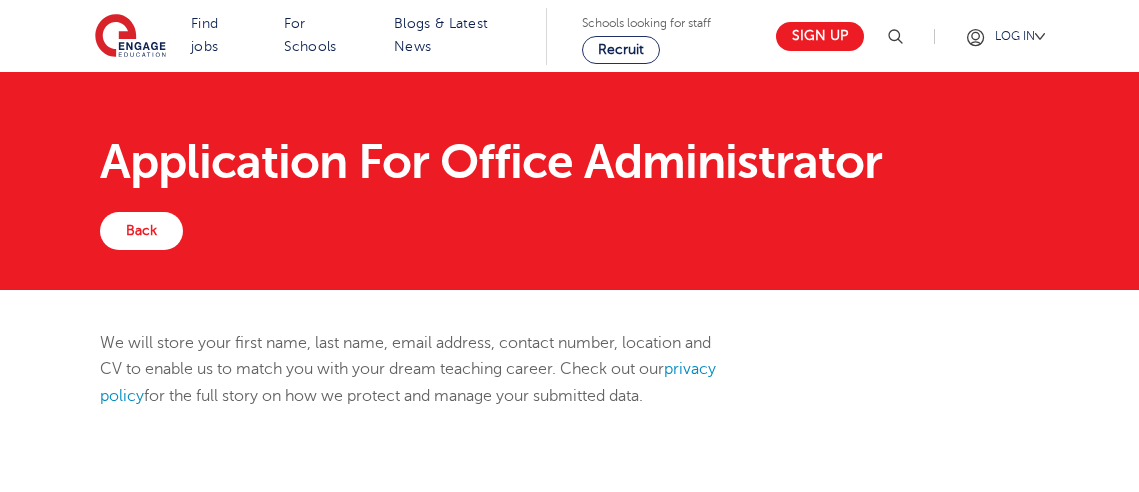 scroll, scrollTop: 0, scrollLeft: 0, axis: both 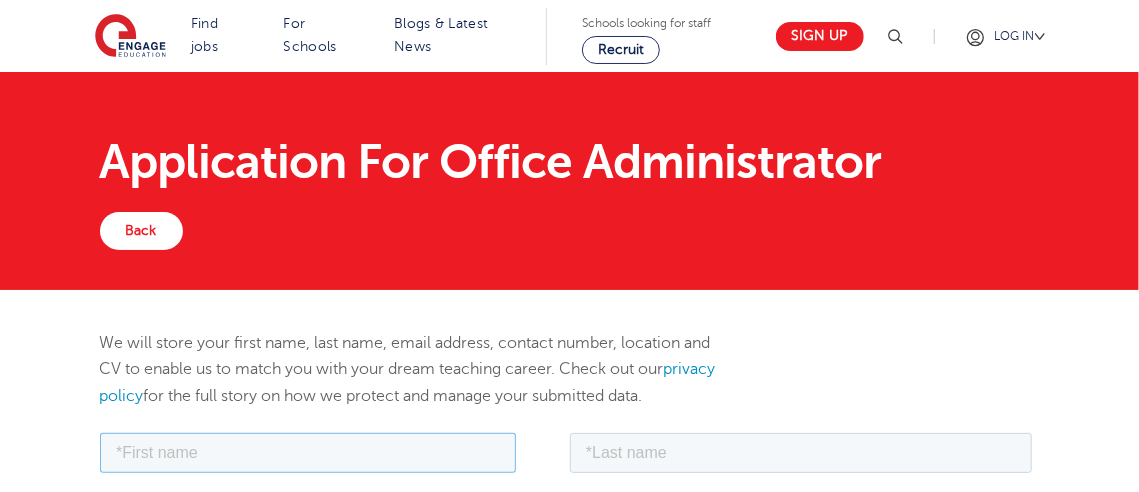 click at bounding box center (307, 452) 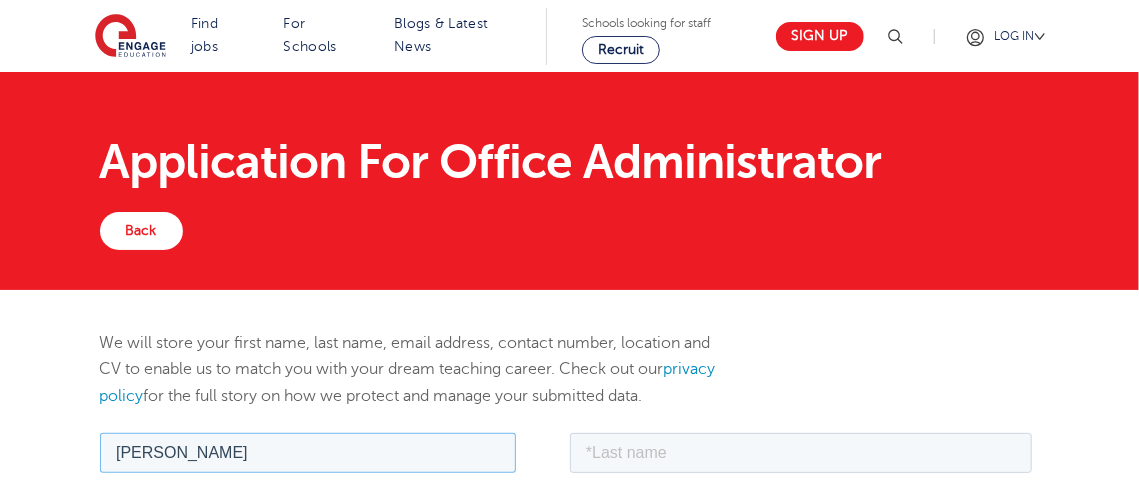 type on "Sarah" 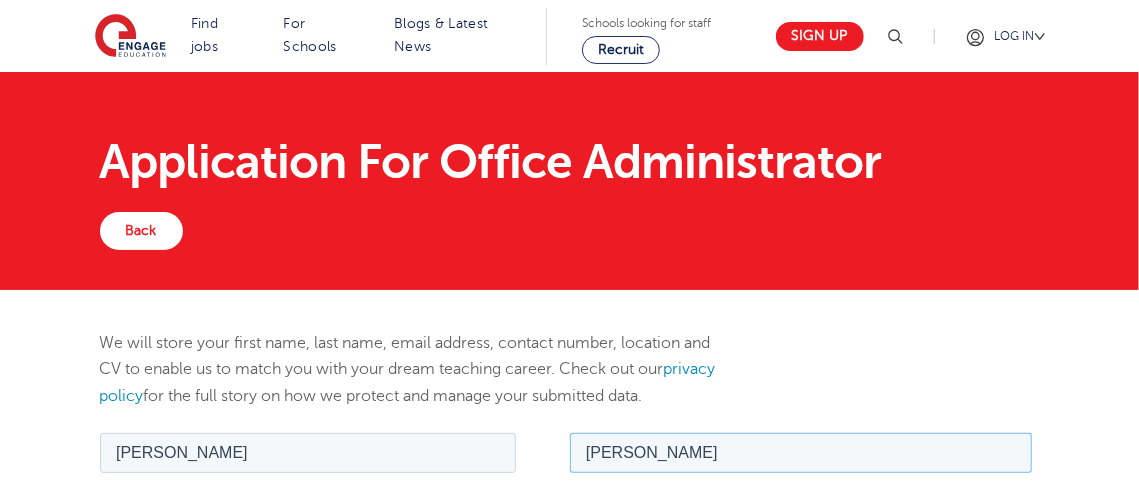 type on "Harmer" 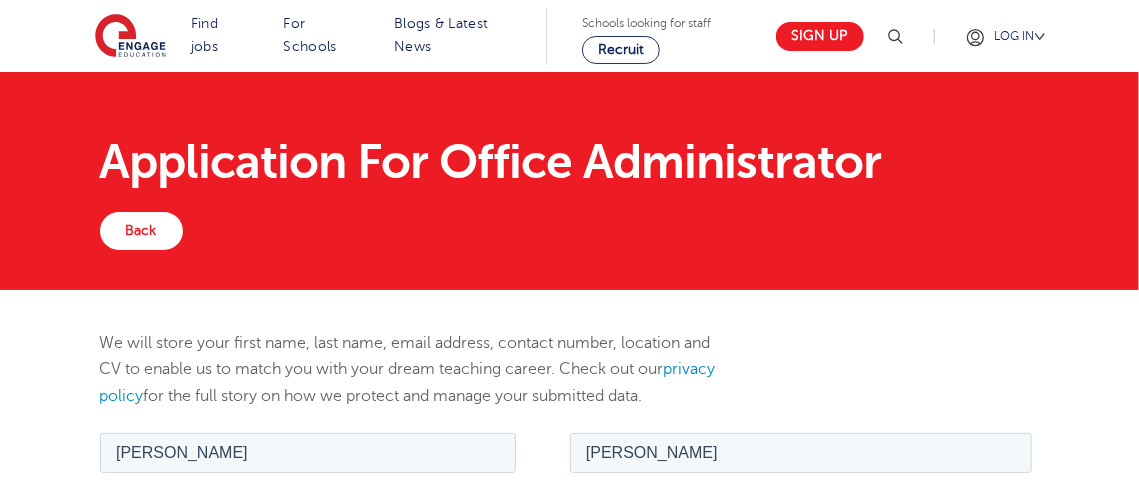 scroll, scrollTop: 267, scrollLeft: 0, axis: vertical 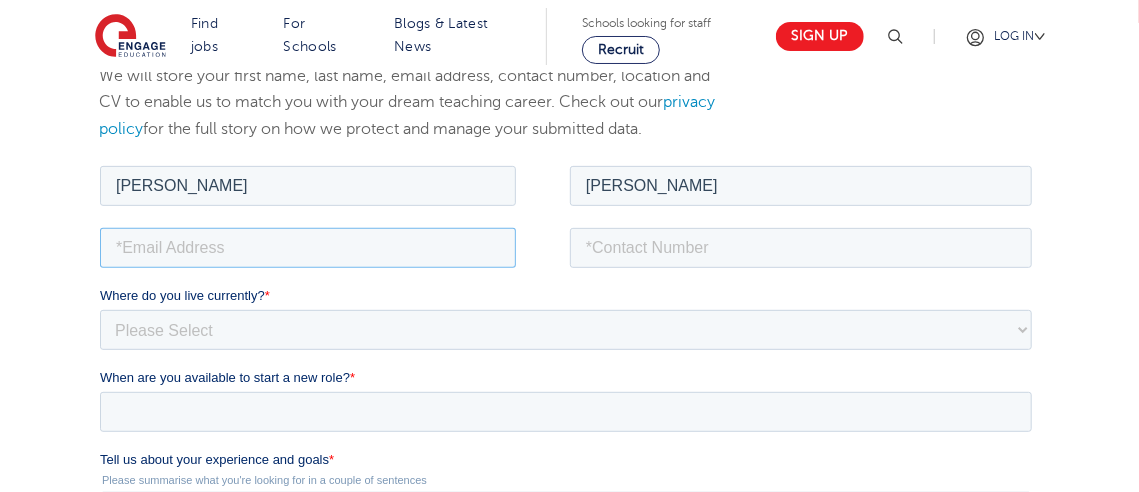 click at bounding box center (307, 247) 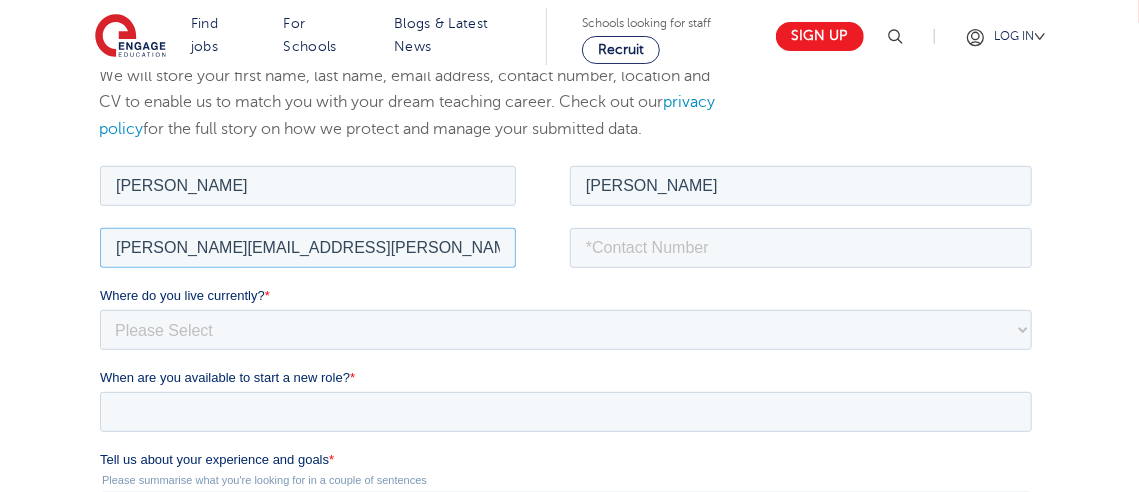 type on "sarah.harmer@hotmail.co.uk" 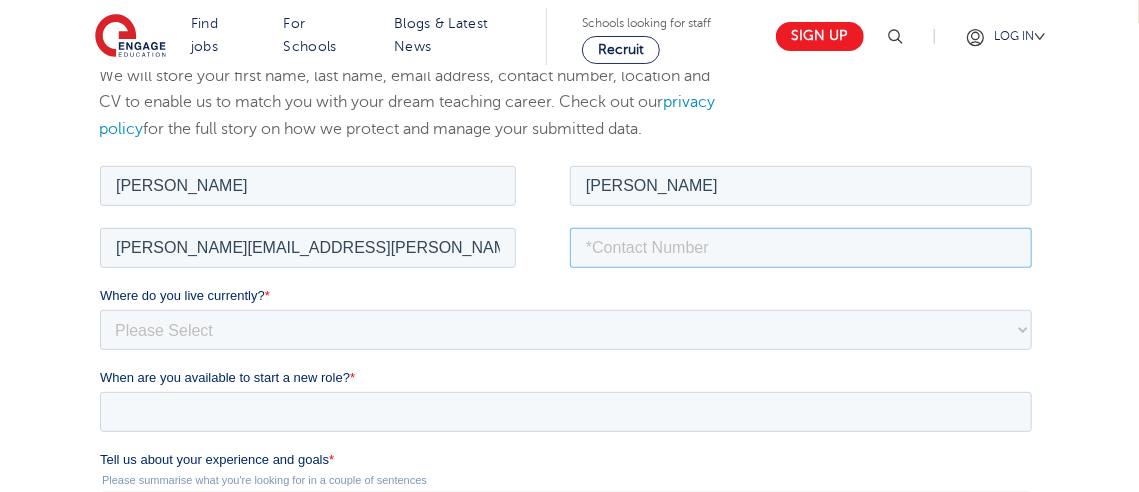click at bounding box center (800, 247) 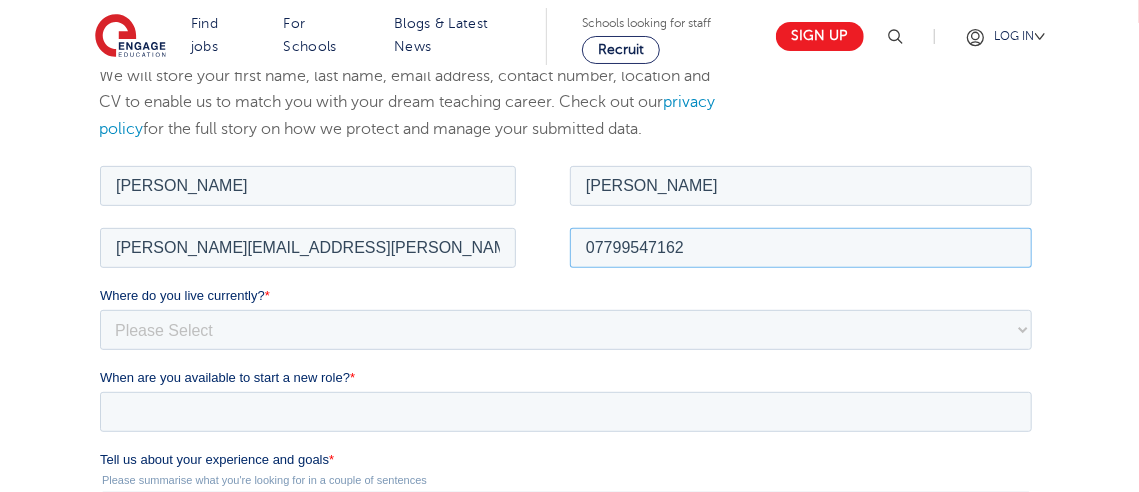 type on "07799547162" 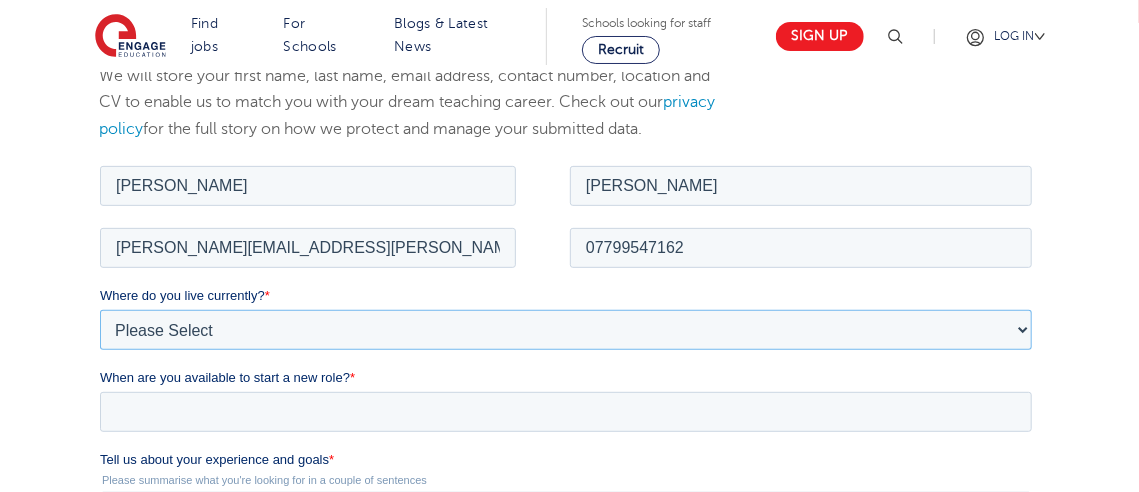 click on "Please Select UK Canada Ireland Australia New Zealand Europe USA South Africa Jamaica Africa Asia Middle East South America Caribbean" at bounding box center [565, 329] 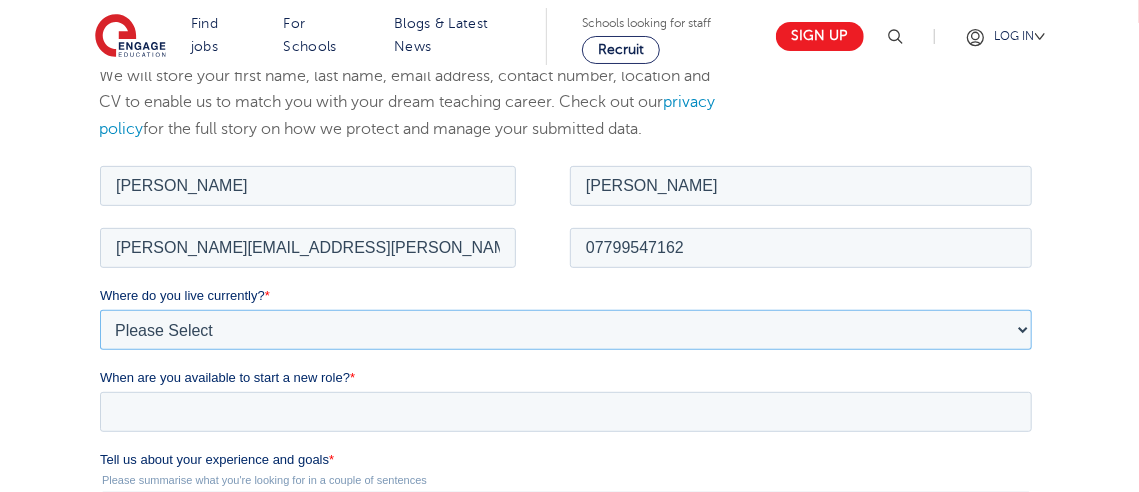 select on "UK" 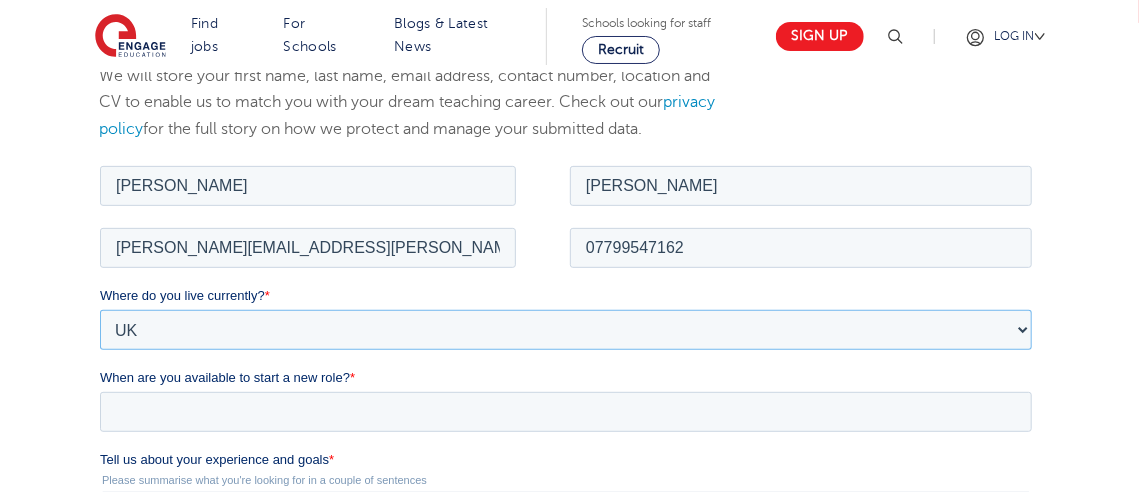 click on "Please Select UK Canada Ireland Australia New Zealand Europe USA South Africa Jamaica Africa Asia Middle East South America Caribbean" at bounding box center [565, 329] 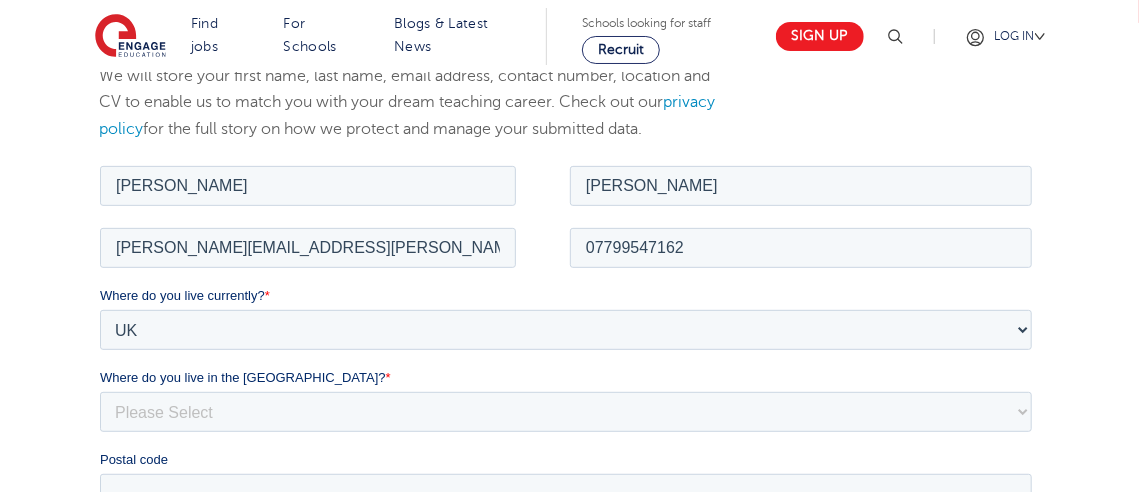 click on "We will store your first name, last name, email address, contact number, location and CV to enable us to match you with your dream teaching career. Check out our  privacy policy  for the full story on how we protect and manage your submitted data." at bounding box center (569, 569) 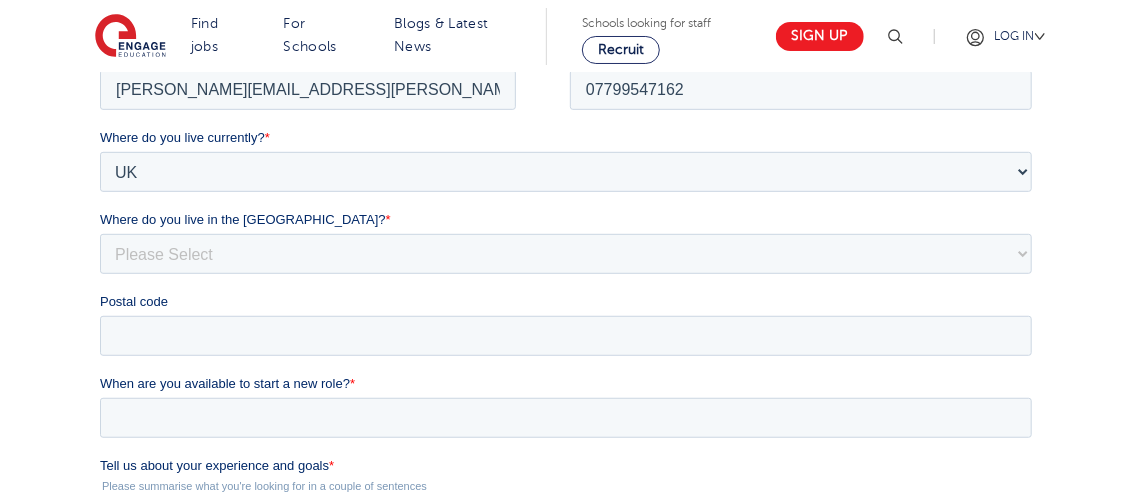 scroll, scrollTop: 426, scrollLeft: 0, axis: vertical 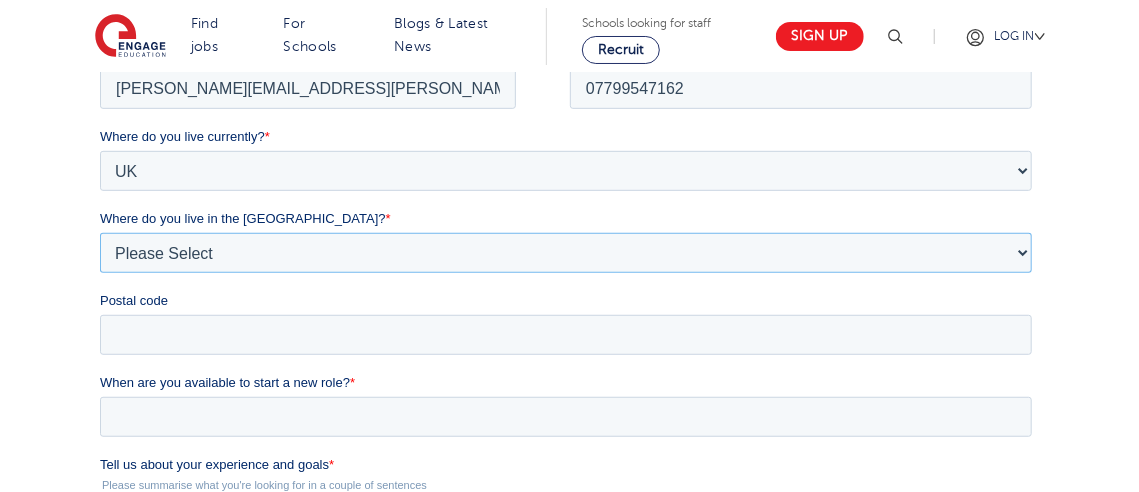 click on "Please Select Overseas Barnsley Bedfordshire Berkshire Bournemouth Bracknell Forest Bradford Brighton and Hove Bristol Buckinghamshire Calderdale Cambridgeshire Cheshire City of London City of Plymouth Cornwall County Durham Cumbria Derbyshire Devon Doncaster Dorset Durham Durham and North Yorkshire East Riding of Yorkshire East Sussex Essex Gloucestershire Hampshire Herefordshire Hertfordshire Hull Isle of Wight Kent Kirklees Lancashire Leeds Leicestershire Lincolnshire London Luton Luton South Luton Town Centre Manchester Medway Merseyside Milton Keynes Norfolk Northamptonshire North Somerset Northumberland North Yorkshire Nottinghamshire Oxfordshire Peterborough Poole Portsmouth Reading Rotherham Rutland Sheffield Shropshire Slough Somerset Southampton Southend On Sea South Yorkshire Staffordshire Suffolk Surrey Thurrock Torbay Tyne and Wear Wakefield Warwickshire West Berkshire West Midlands West Sussex West Yorkshire Wiltshire Windsor and Maidenhead Wokingham Worcestershire York" at bounding box center [565, 252] 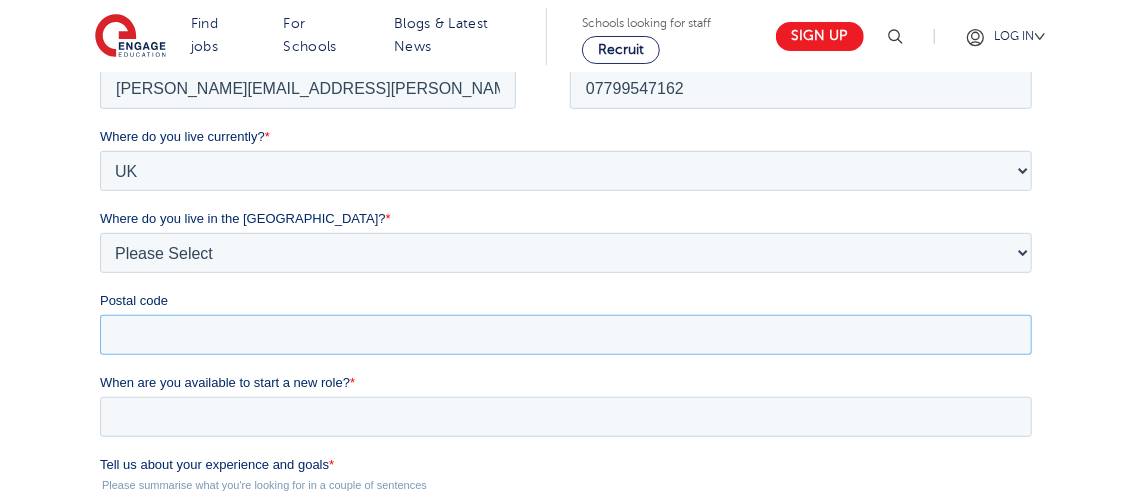 click on "Postal code" at bounding box center (565, 334) 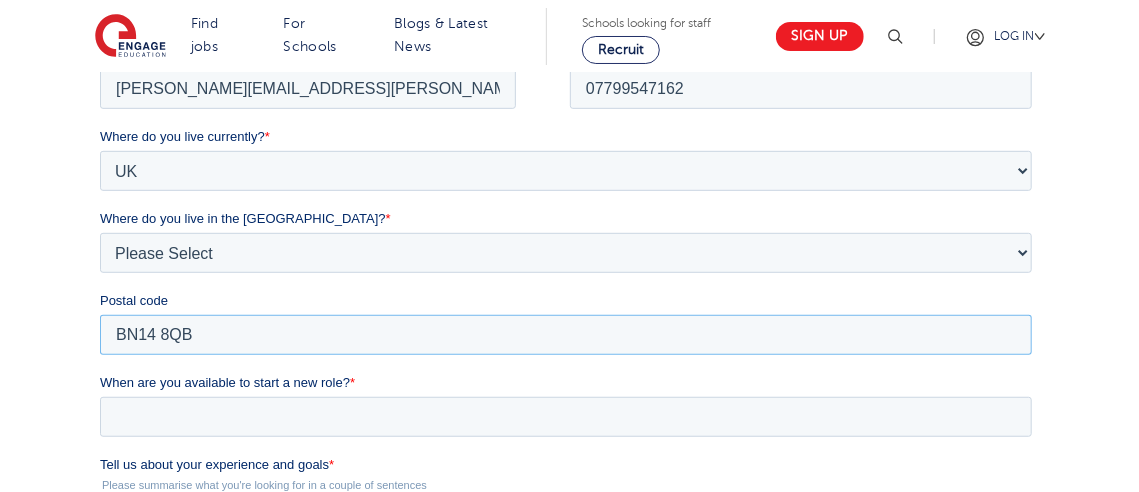 type on "BN14 8QB" 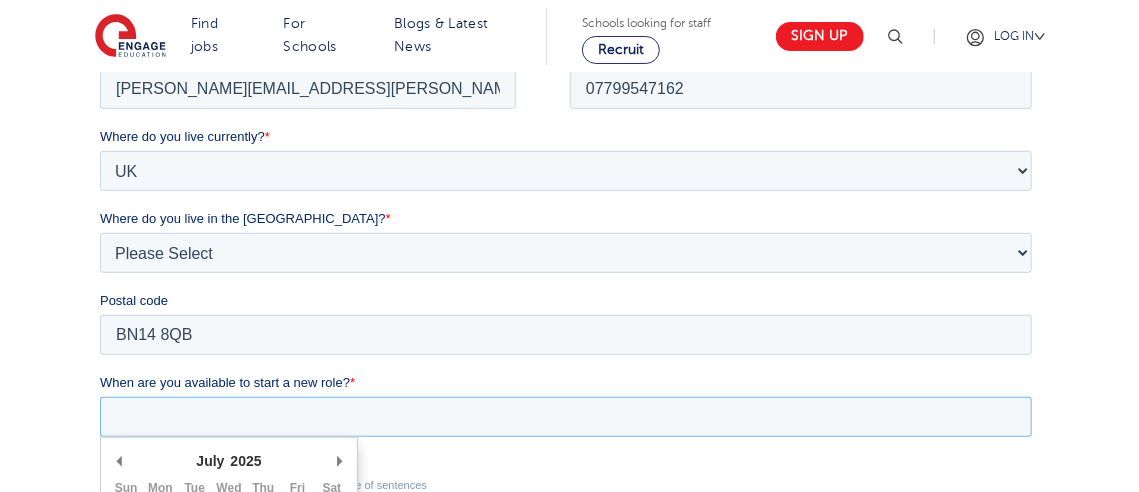 click on "When are you available to start a new role? *" at bounding box center (565, 416) 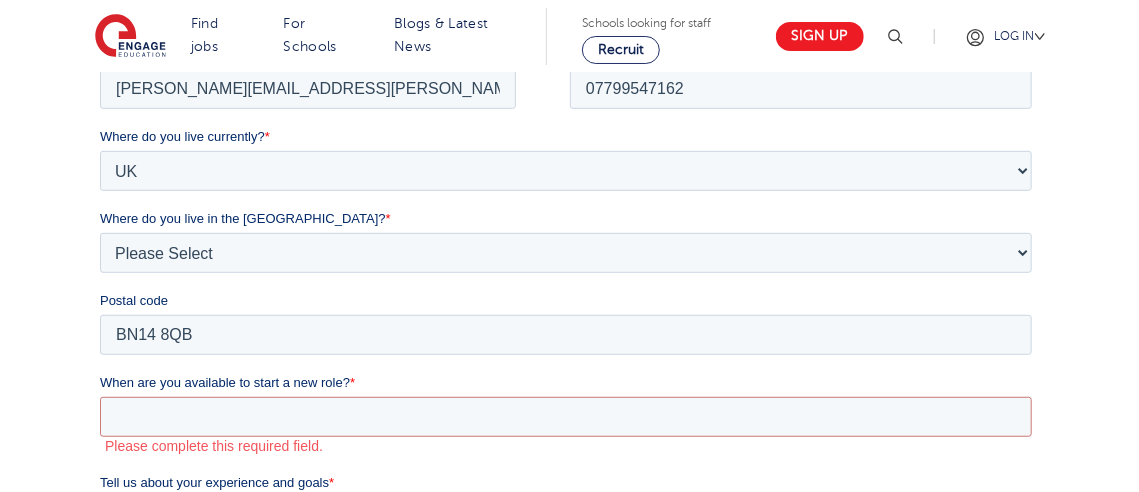 click on "We will store your first name, last name, email address, contact number, location and CV to enable us to match you with your dream teaching career. Check out our  privacy policy  for the full story on how we protect and manage your submitted data." at bounding box center [569, 410] 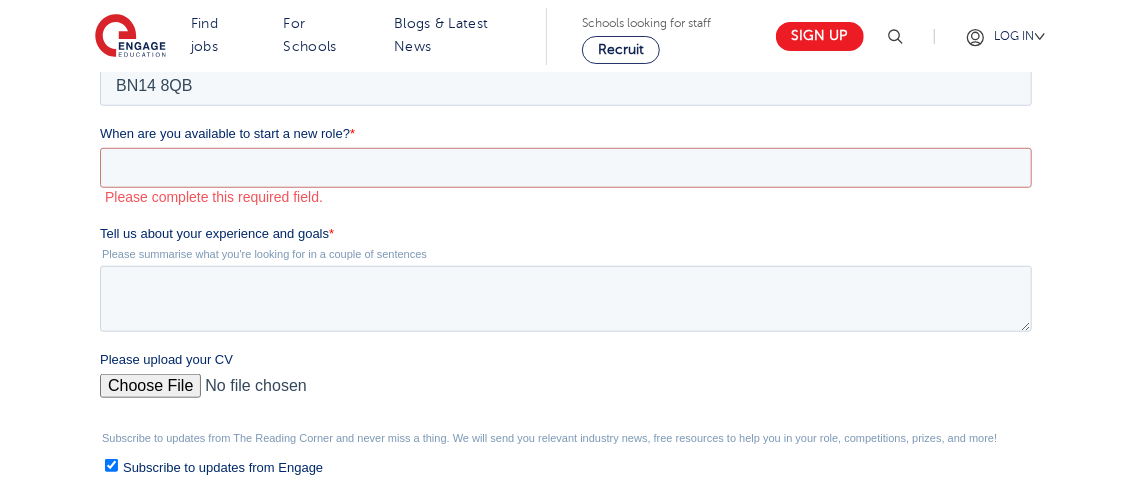 scroll, scrollTop: 703, scrollLeft: 0, axis: vertical 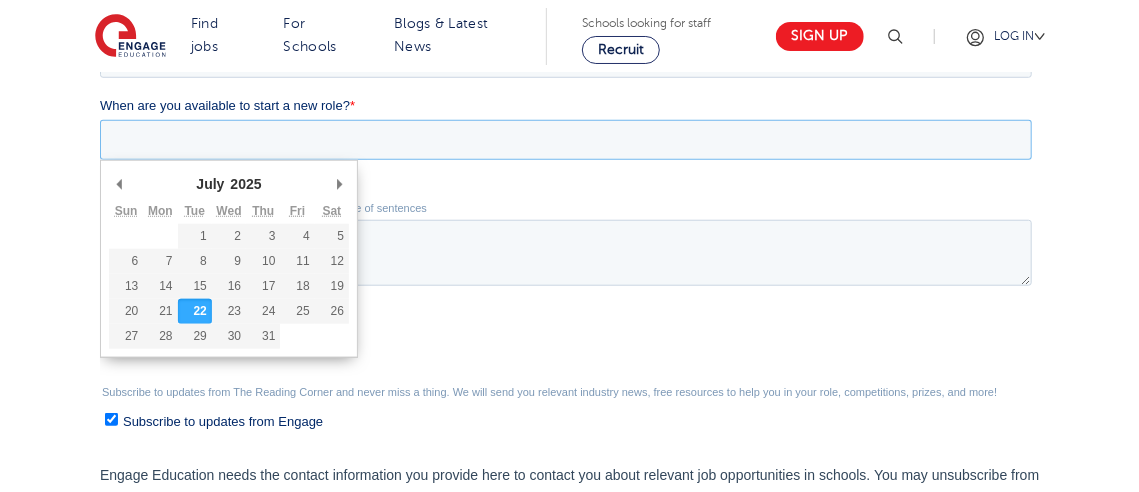 click on "When are you available to start a new role? *" at bounding box center (565, 140) 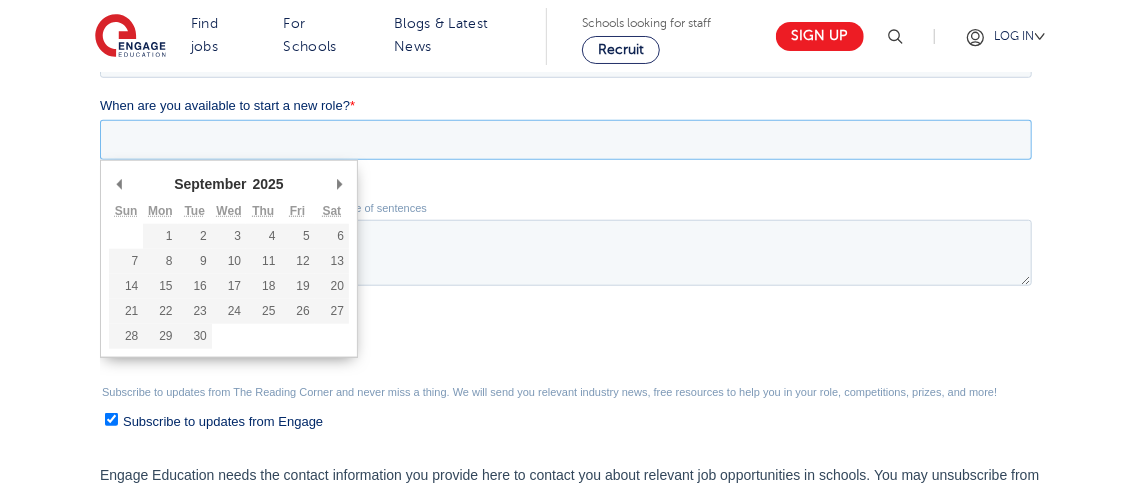 click on "Mon" at bounding box center (159, 211) 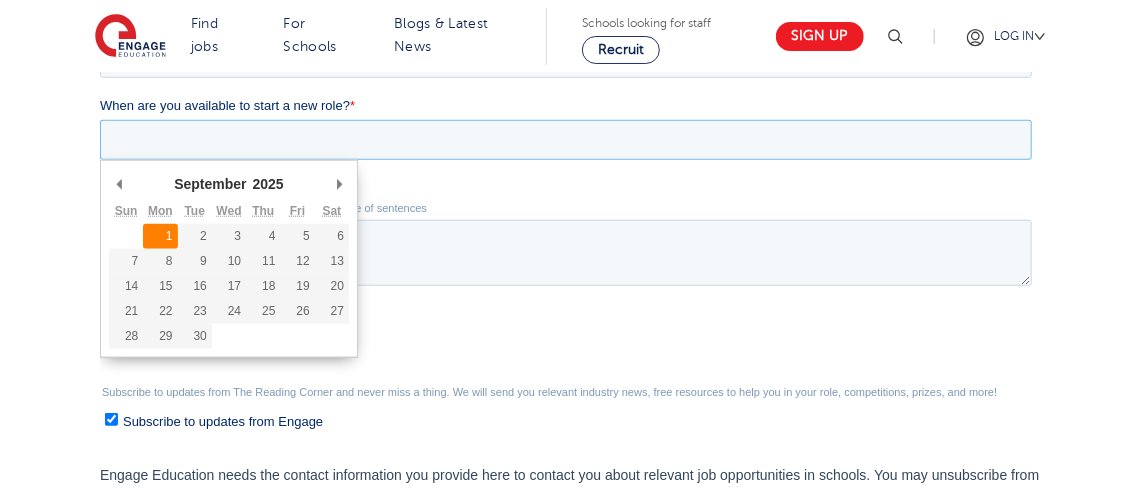 type on "2025-09-01" 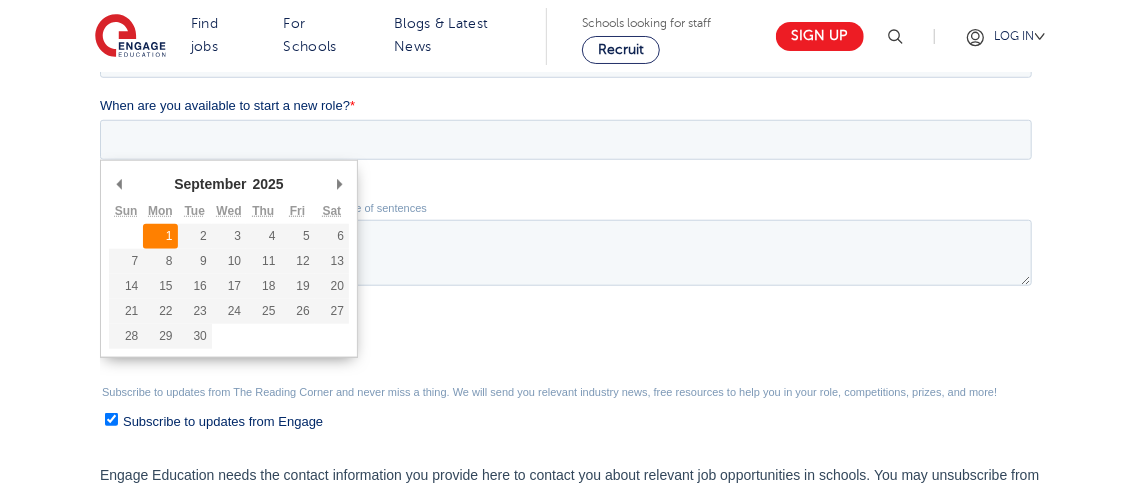 type on "2025/09/01" 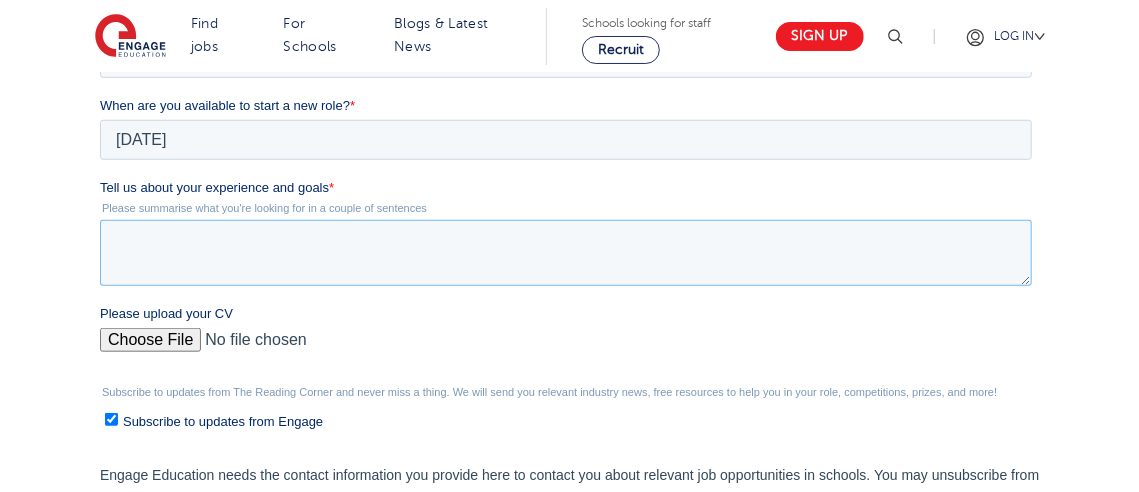 click on "Tell us about your experience and goals *" at bounding box center [565, 253] 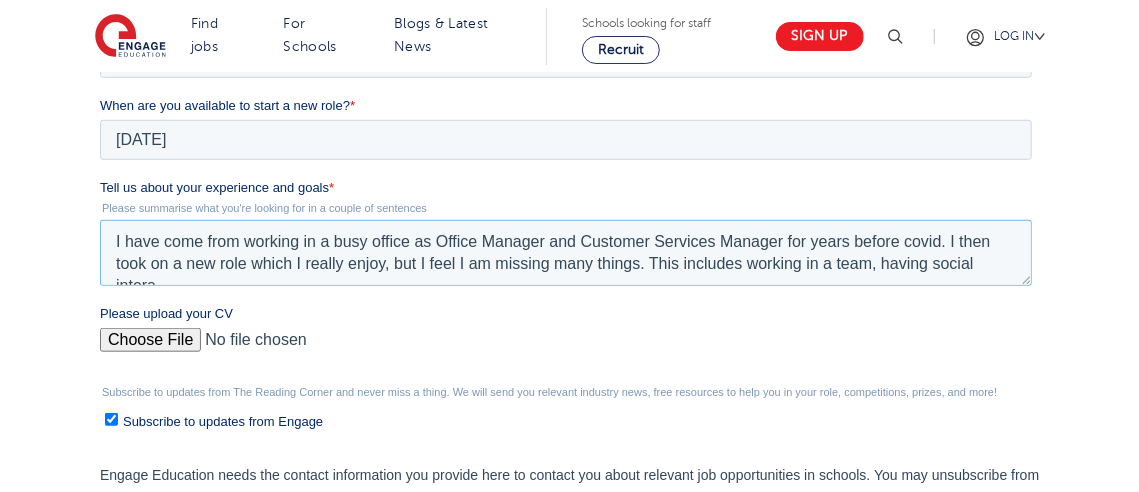 scroll, scrollTop: 10, scrollLeft: 0, axis: vertical 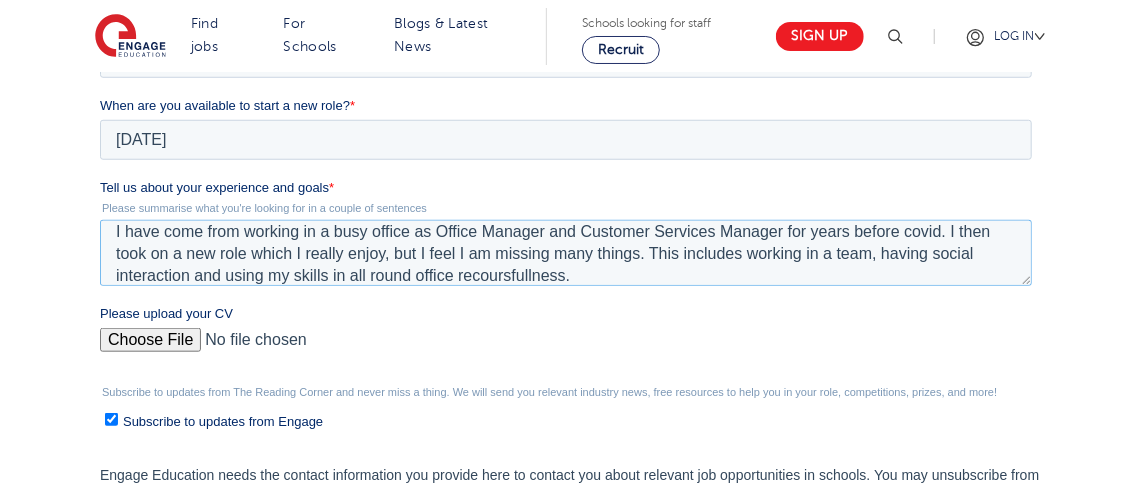 click on "I have come from working in a busy office as Office Manager and Customer Services Manager for years before covid. I then took on a new role which I really enjoy, but I feel I am missing many things. This includes working in a team, having social interaction and using my skills in all round office recoursfullness." at bounding box center [565, 253] 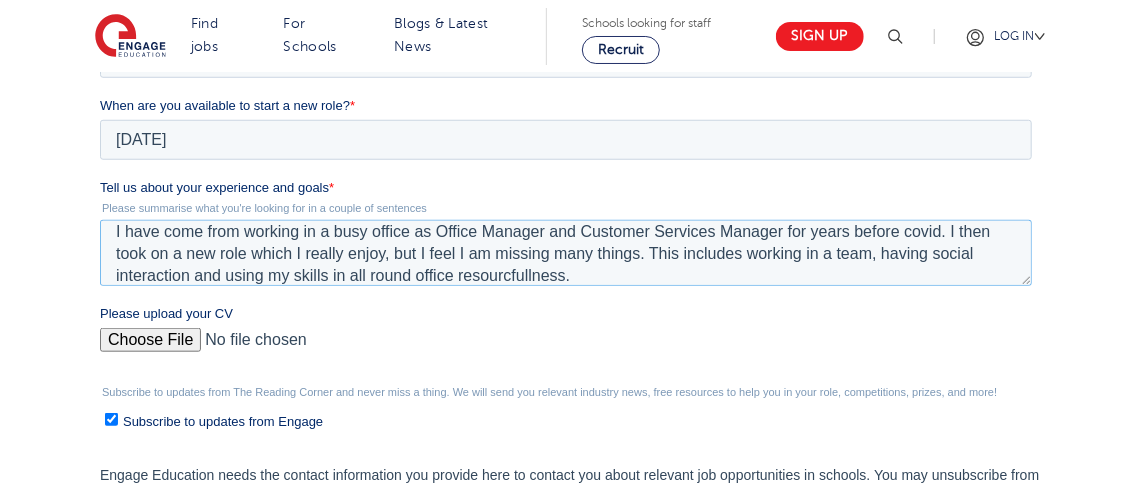 click on "I have come from working in a busy office as Office Manager and Customer Services Manager for years before covid. I then took on a new role which I really enjoy, but I feel I am missing many things. This includes working in a team, having social interaction and using my skills in all round office resourcfullness." at bounding box center [565, 253] 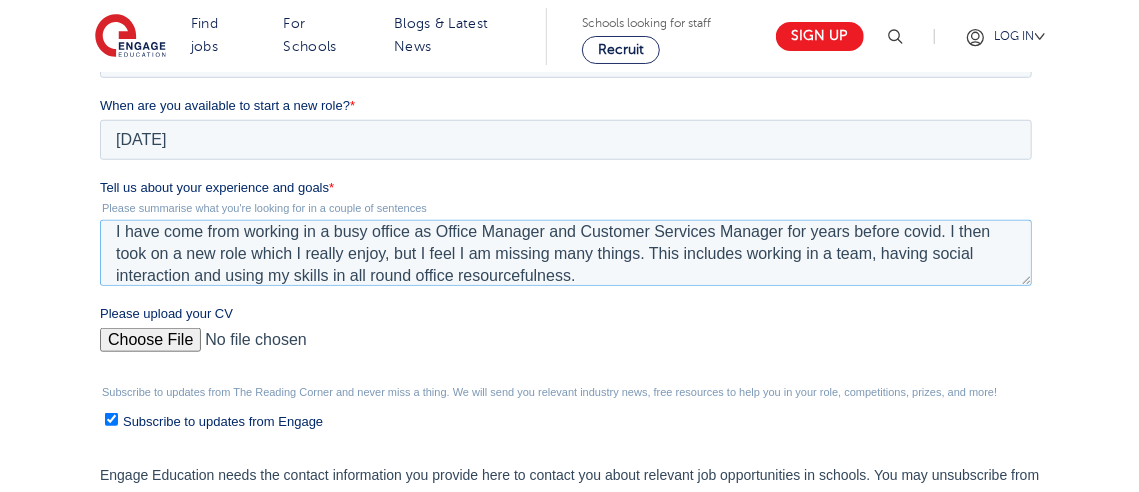click on "I have come from working in a busy office as Office Manager and Customer Services Manager for years before covid. I then took on a new role which I really enjoy, but I feel I am missing many things. This includes working in a team, having social interaction and using my skills in all round office resourcefulness." at bounding box center [565, 253] 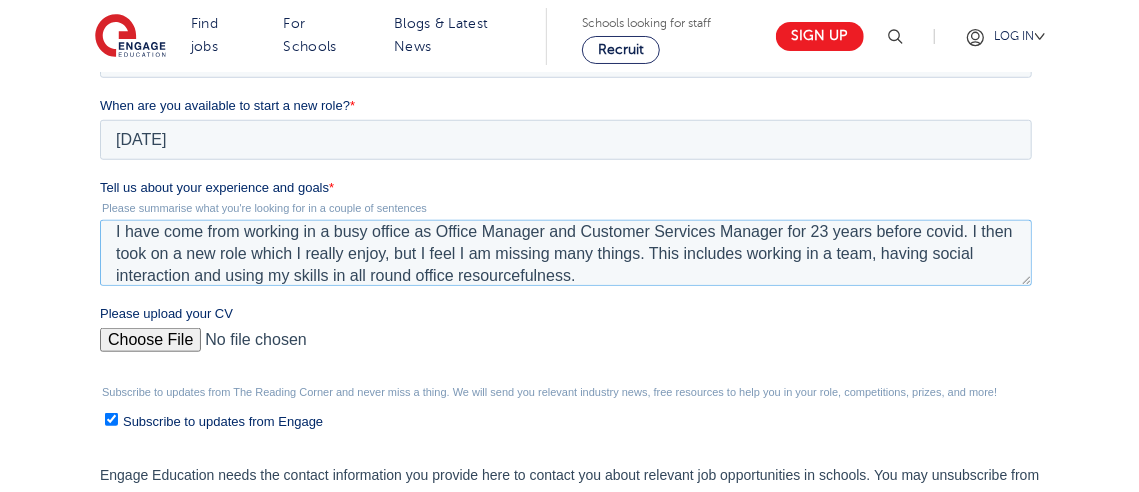 click on "I have come from working in a busy office as Office Manager and Customer Services Manager for 23 years before covid. I then took on a new role which I really enjoy, but I feel I am missing many things. This includes working in a team, having social interaction and using my skills in all round office resourcefulness." at bounding box center (565, 253) 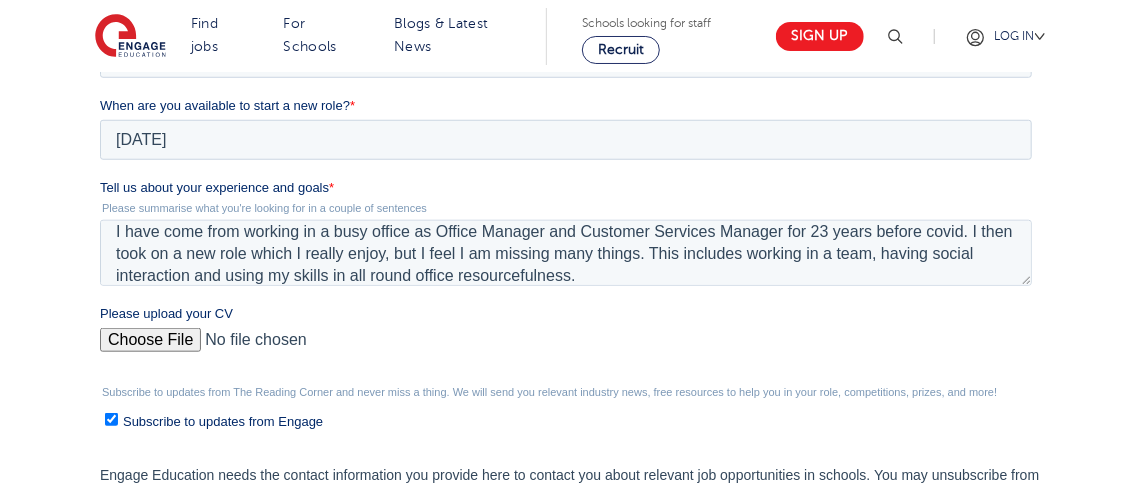 click on "Please upload your CV" at bounding box center (565, 348) 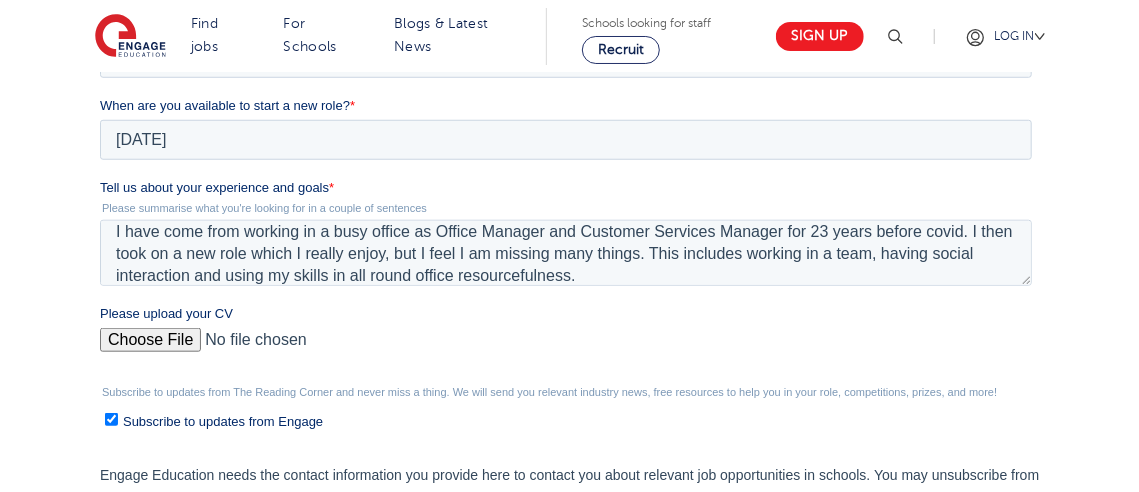 type on "C:\fakepath\Sarah Harmer CV part time admin role.pdf" 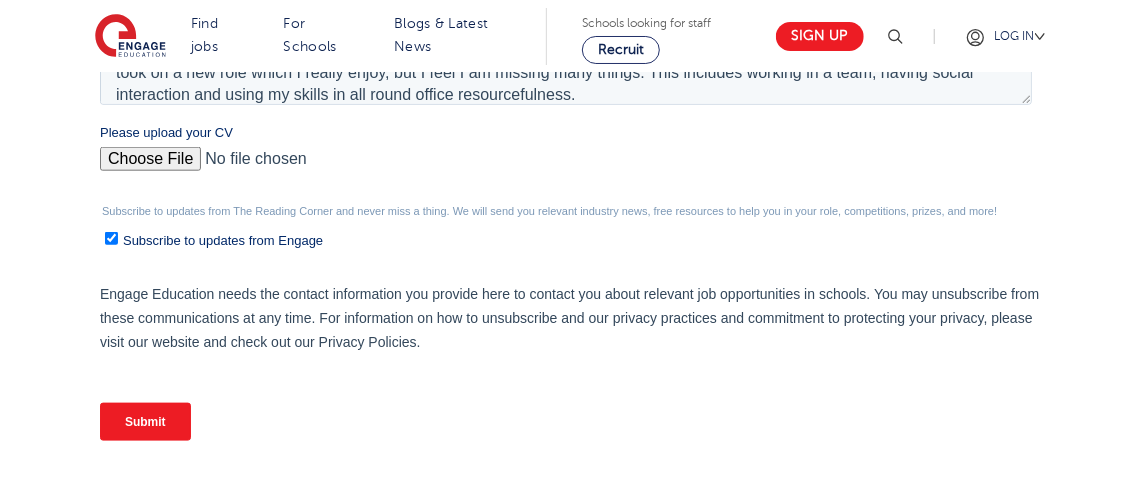 scroll, scrollTop: 914, scrollLeft: 0, axis: vertical 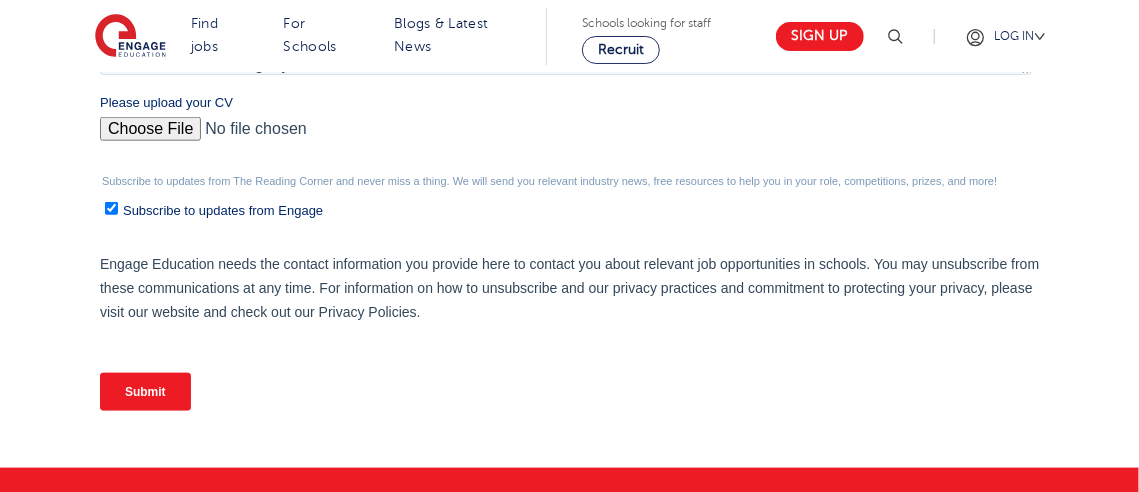 click on "Submit" at bounding box center (144, 392) 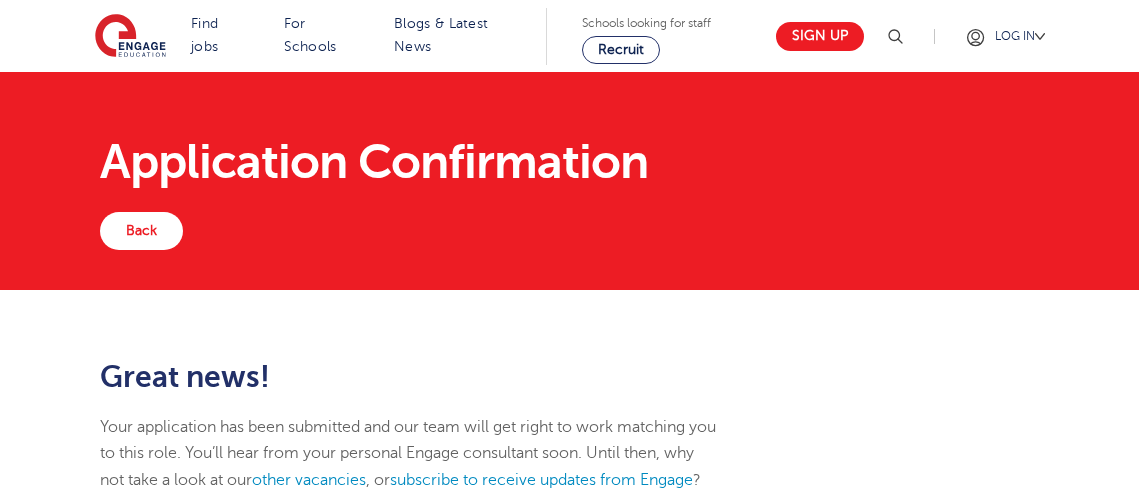 scroll, scrollTop: 0, scrollLeft: 0, axis: both 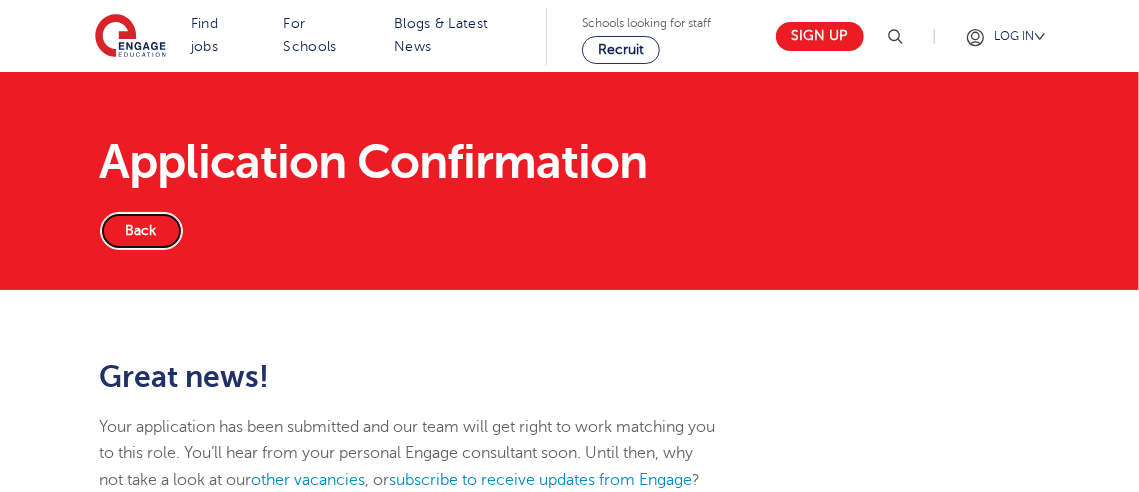 click on "Back" at bounding box center [141, 231] 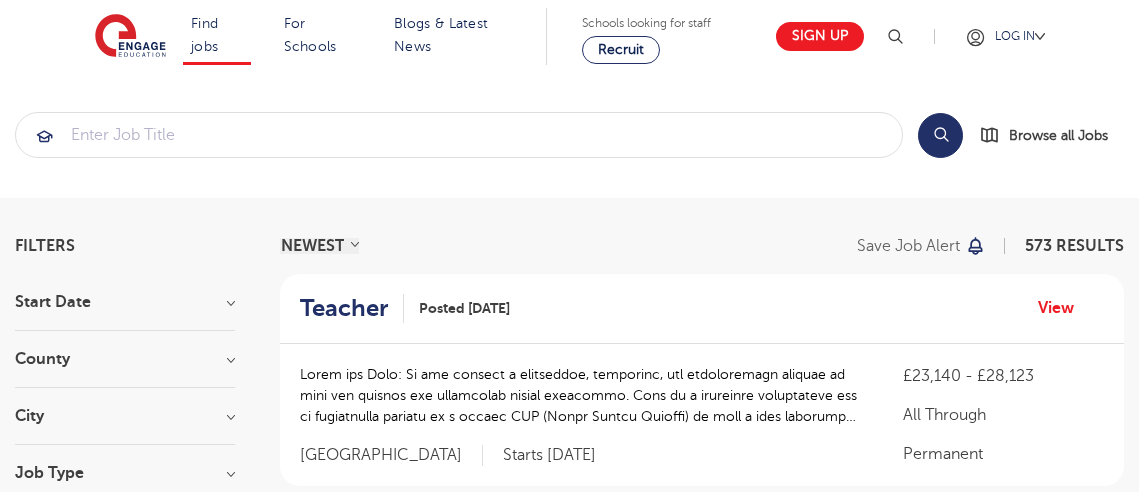 scroll, scrollTop: 0, scrollLeft: 0, axis: both 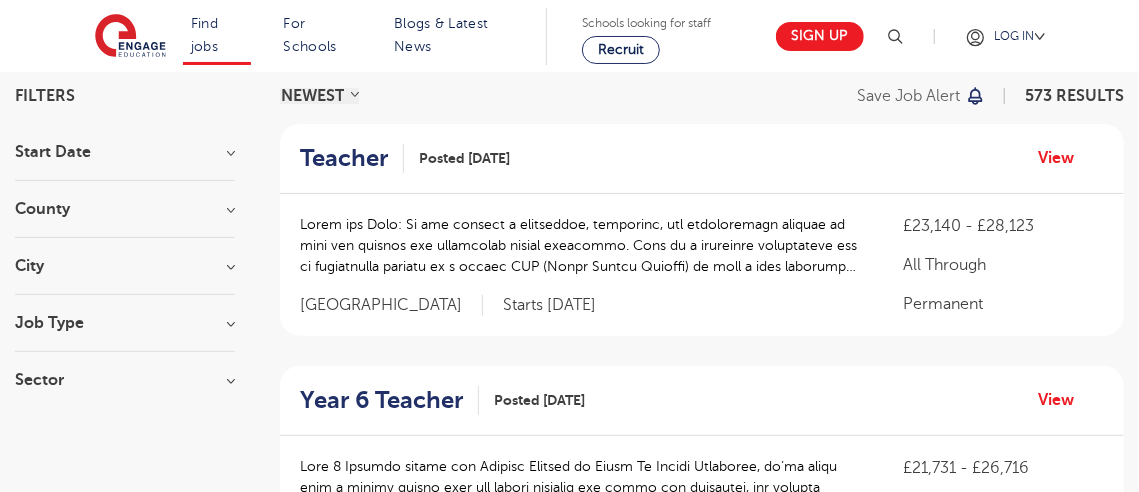 click on "County" at bounding box center [125, 209] 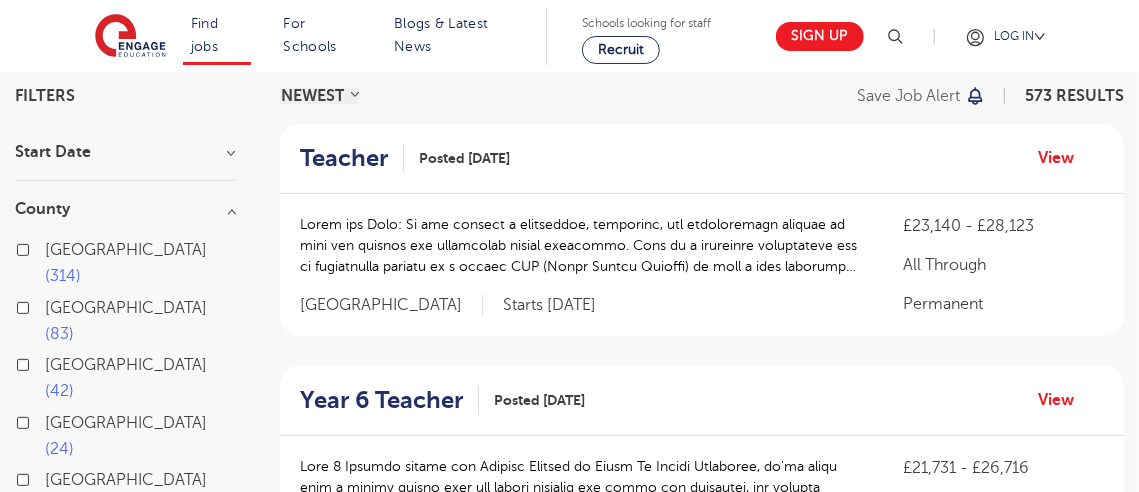 click on "West Sussex   24" at bounding box center [51, 420] 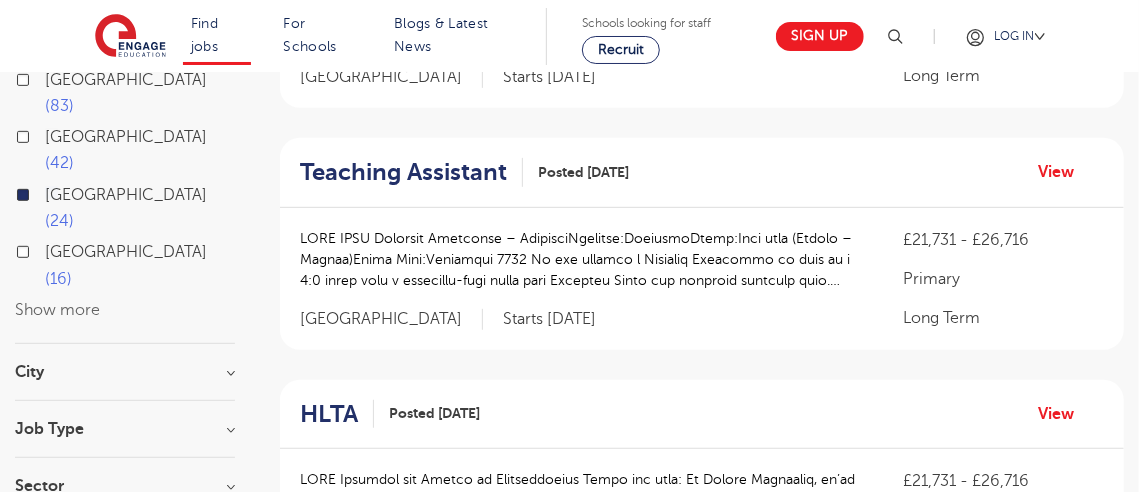 scroll, scrollTop: 382, scrollLeft: 0, axis: vertical 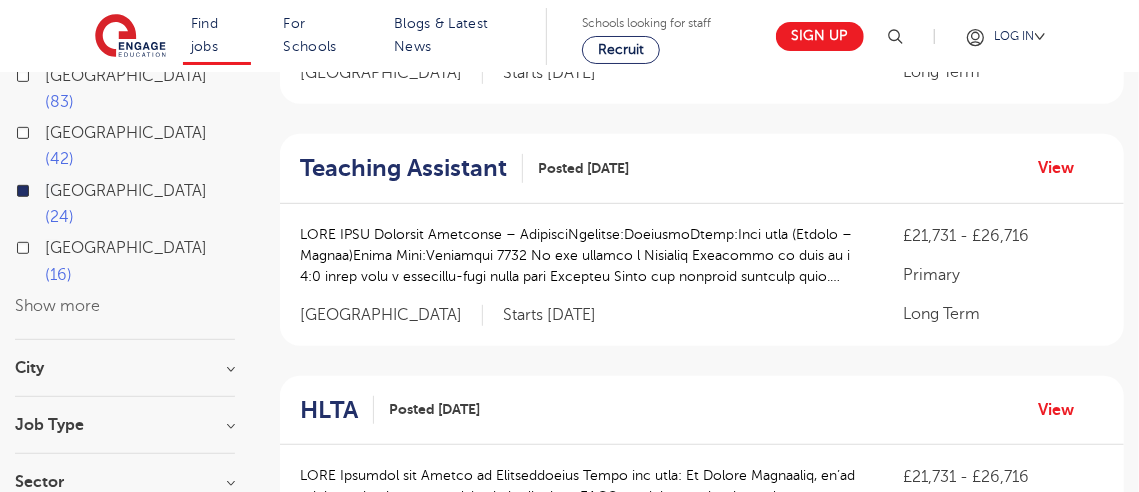 click on "City" at bounding box center (125, 368) 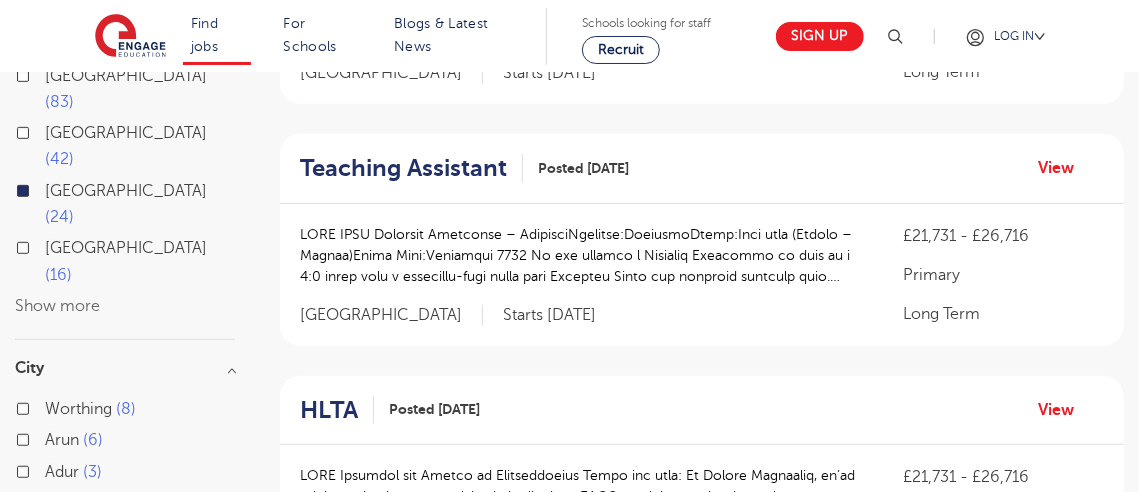click on "Worthing   8" at bounding box center (90, 409) 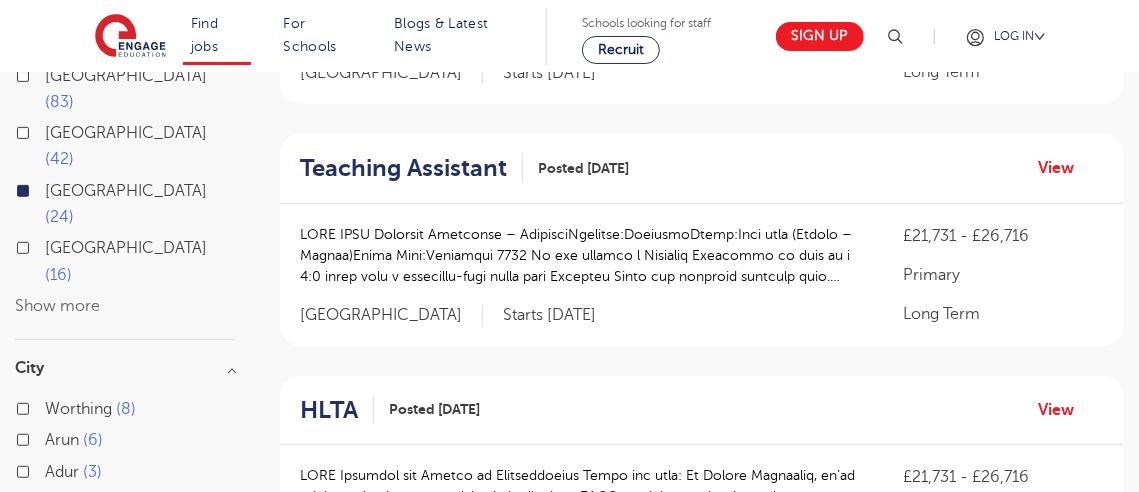 click on "Worthing   8" at bounding box center (51, 406) 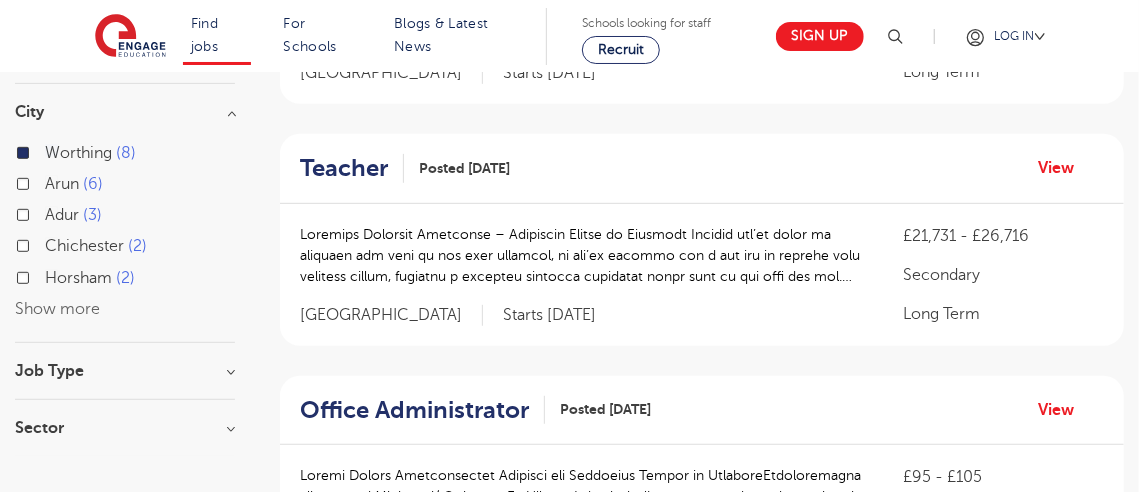 click on "Show more" at bounding box center (57, 309) 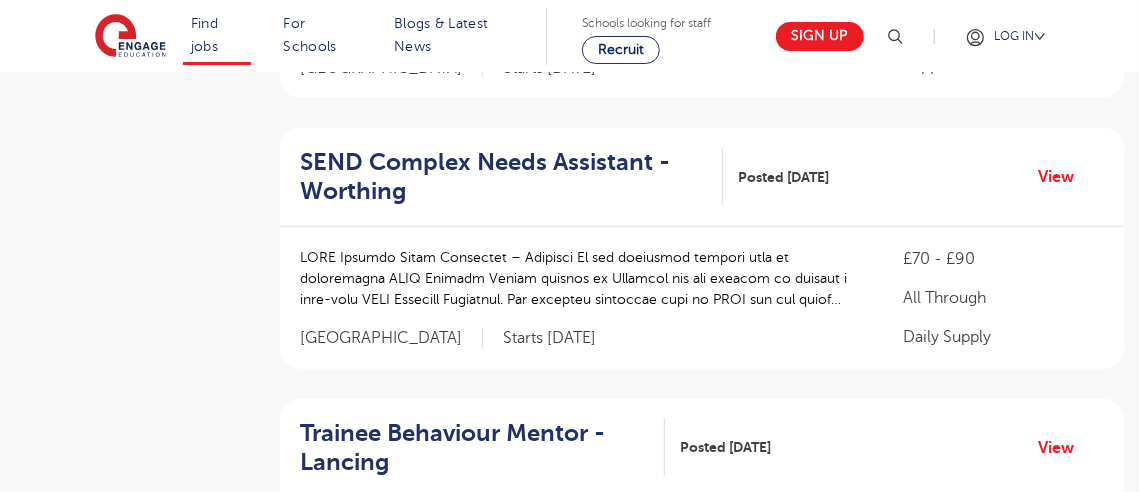 scroll, scrollTop: 887, scrollLeft: 0, axis: vertical 